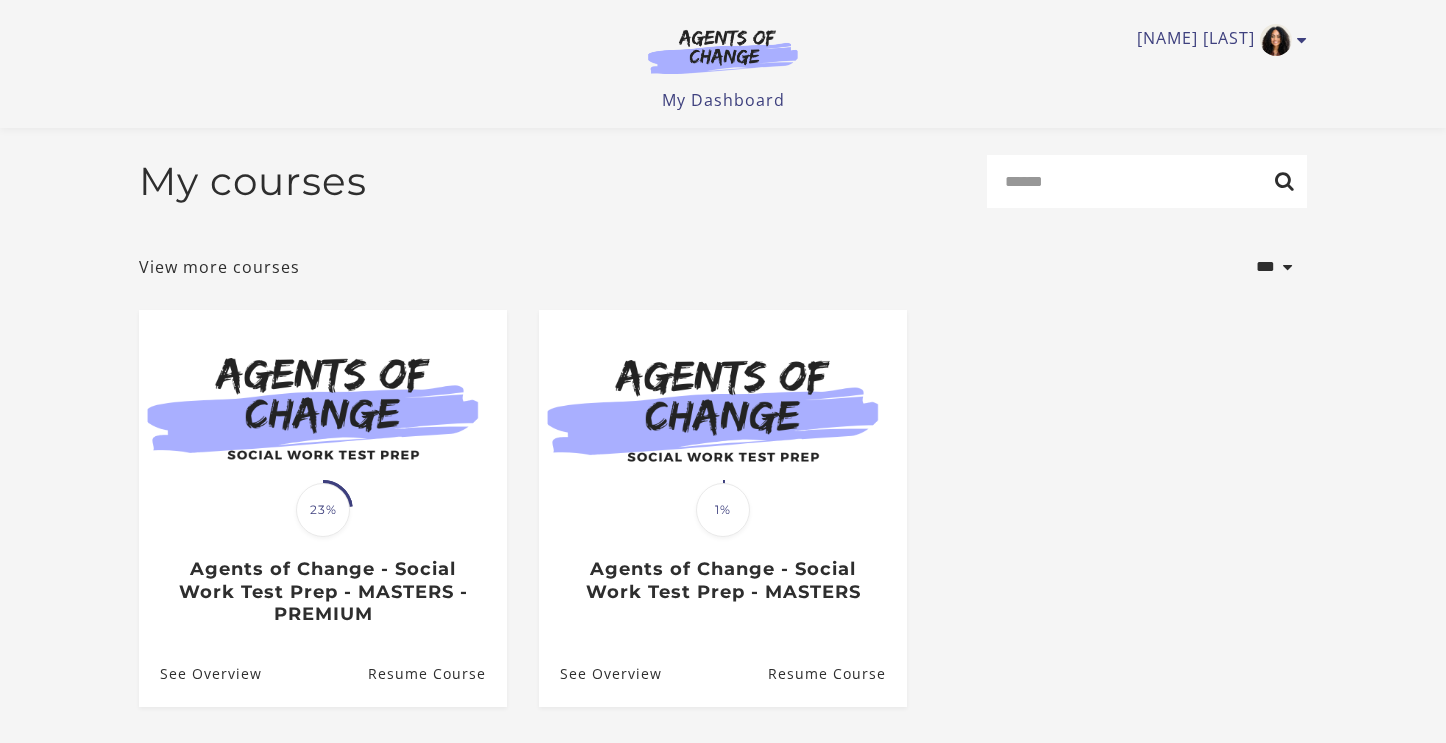 scroll, scrollTop: 167, scrollLeft: 0, axis: vertical 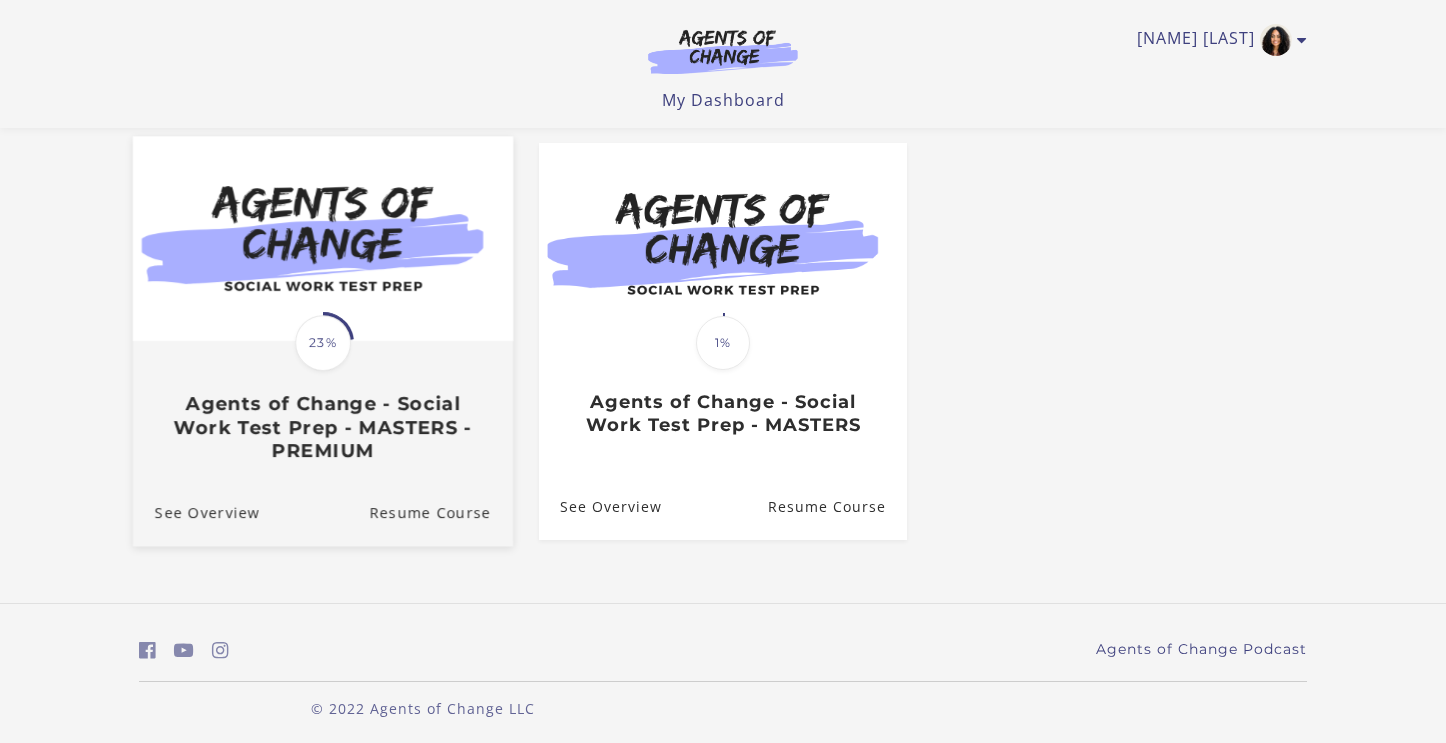 click on "Agents of Change - Social Work Test Prep - MASTERS - PREMIUM" at bounding box center (323, 427) 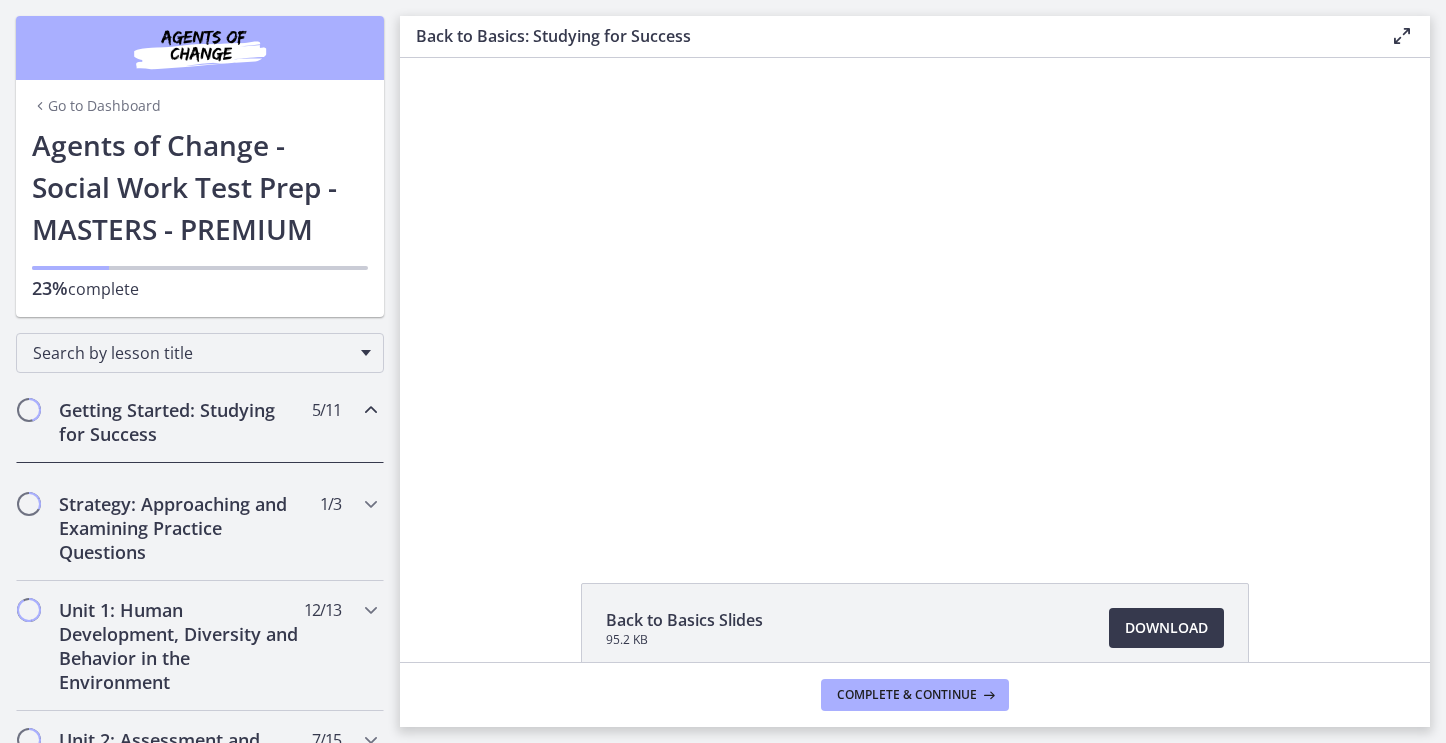 scroll, scrollTop: 0, scrollLeft: 0, axis: both 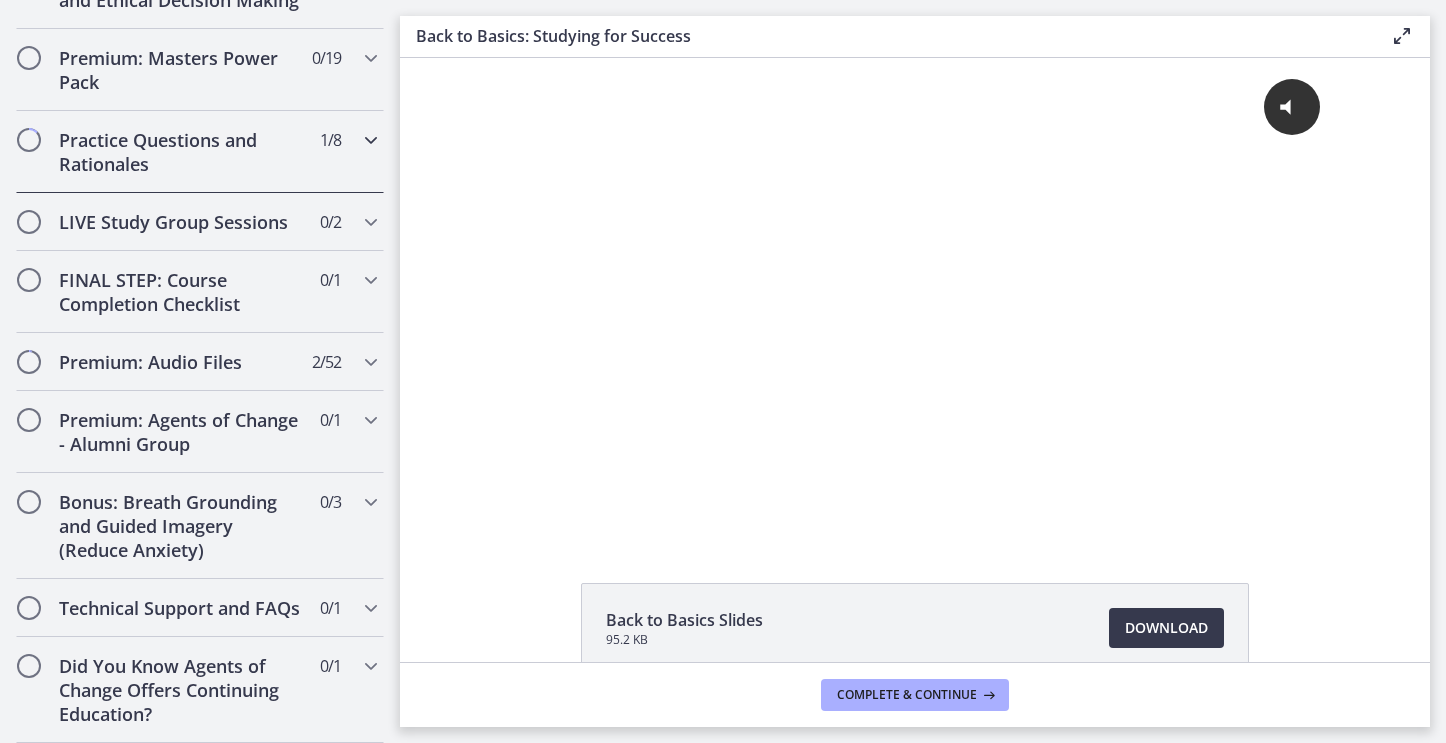 click on "Practice Questions and Rationales
1  /  8
Completed" at bounding box center (200, 152) 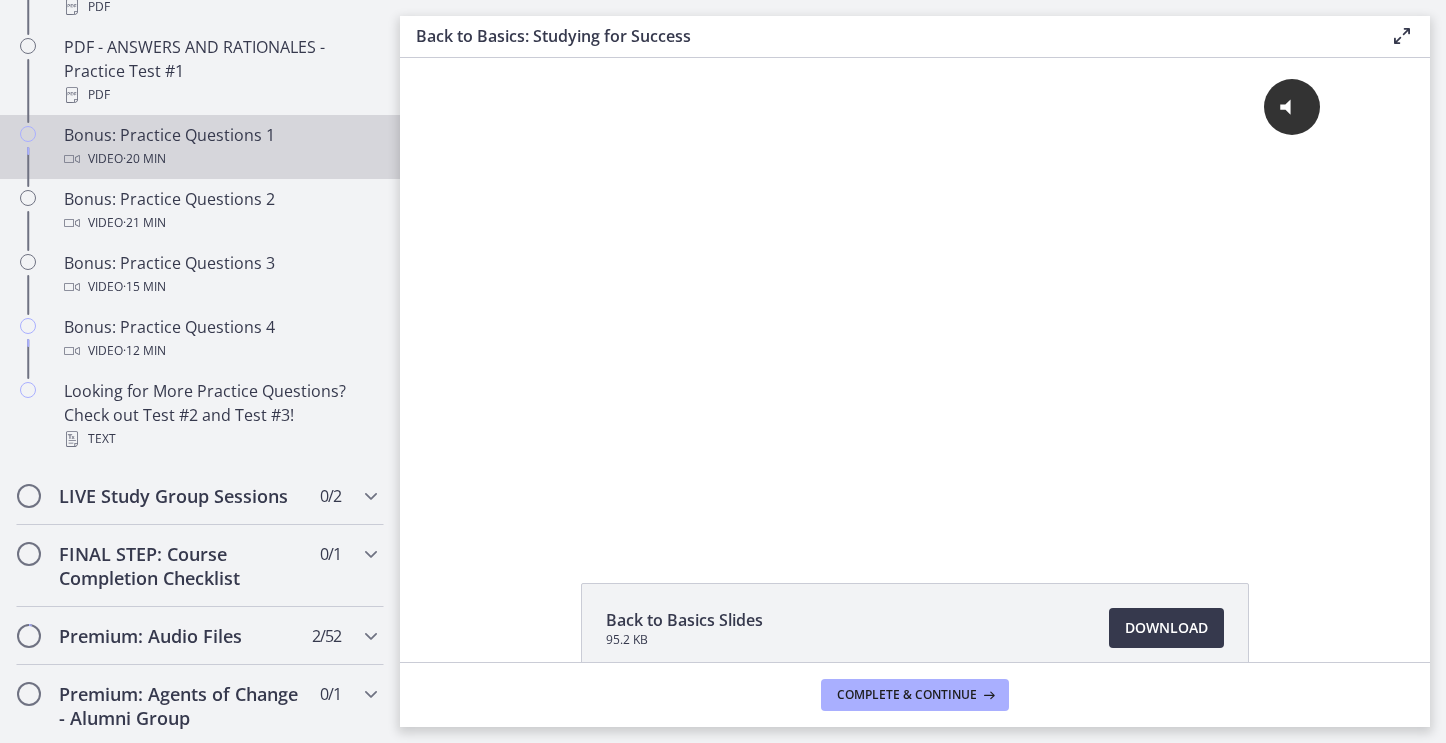 scroll, scrollTop: 1289, scrollLeft: 0, axis: vertical 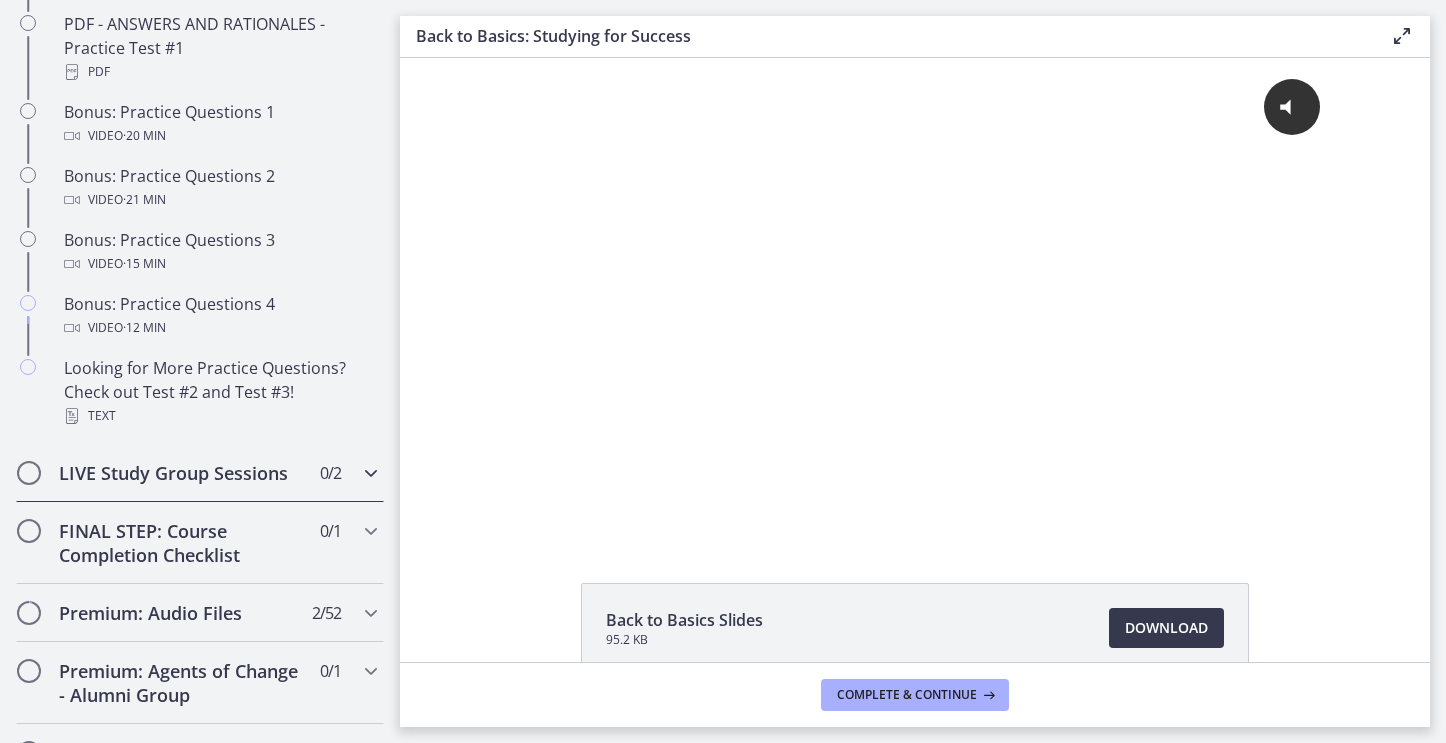 click on "LIVE Study Group Sessions
0  /  2
Completed" at bounding box center [200, 473] 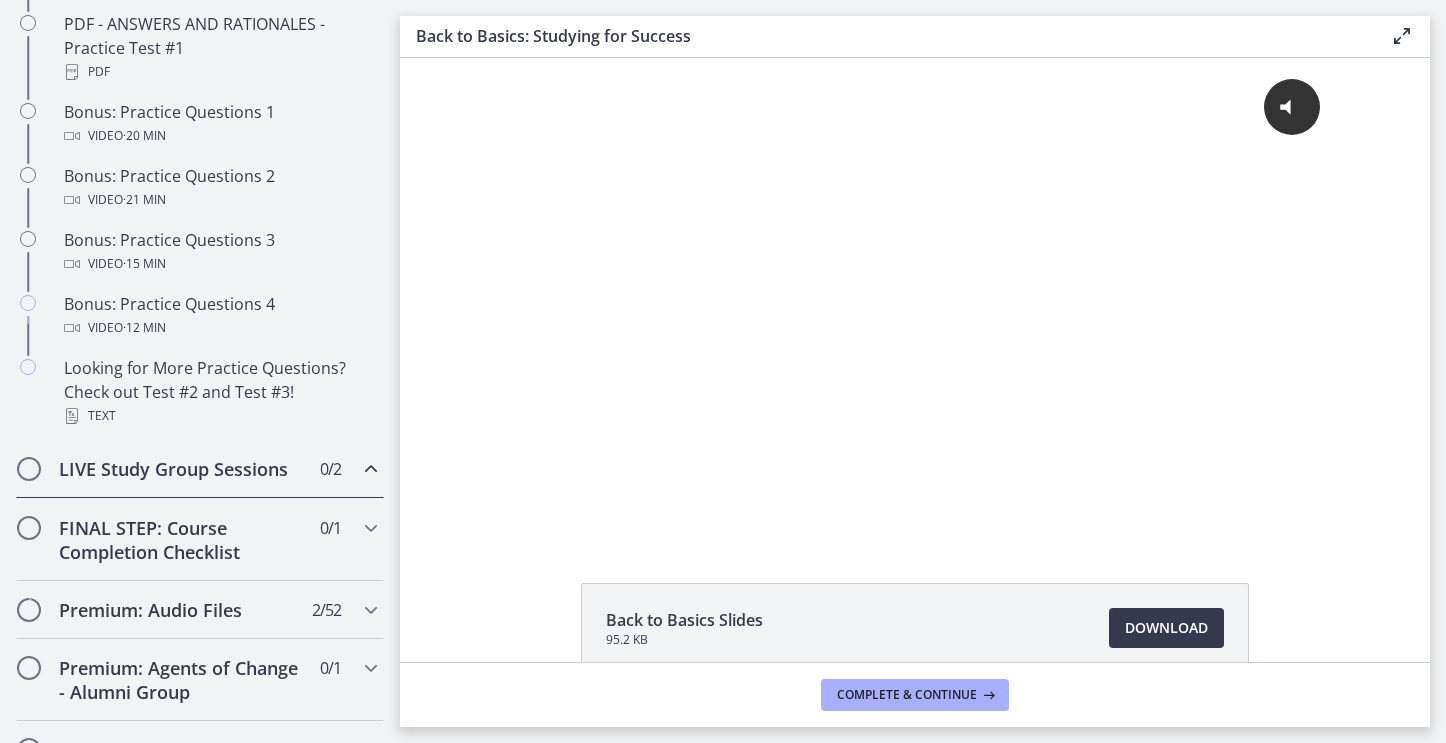 scroll, scrollTop: 1084, scrollLeft: 0, axis: vertical 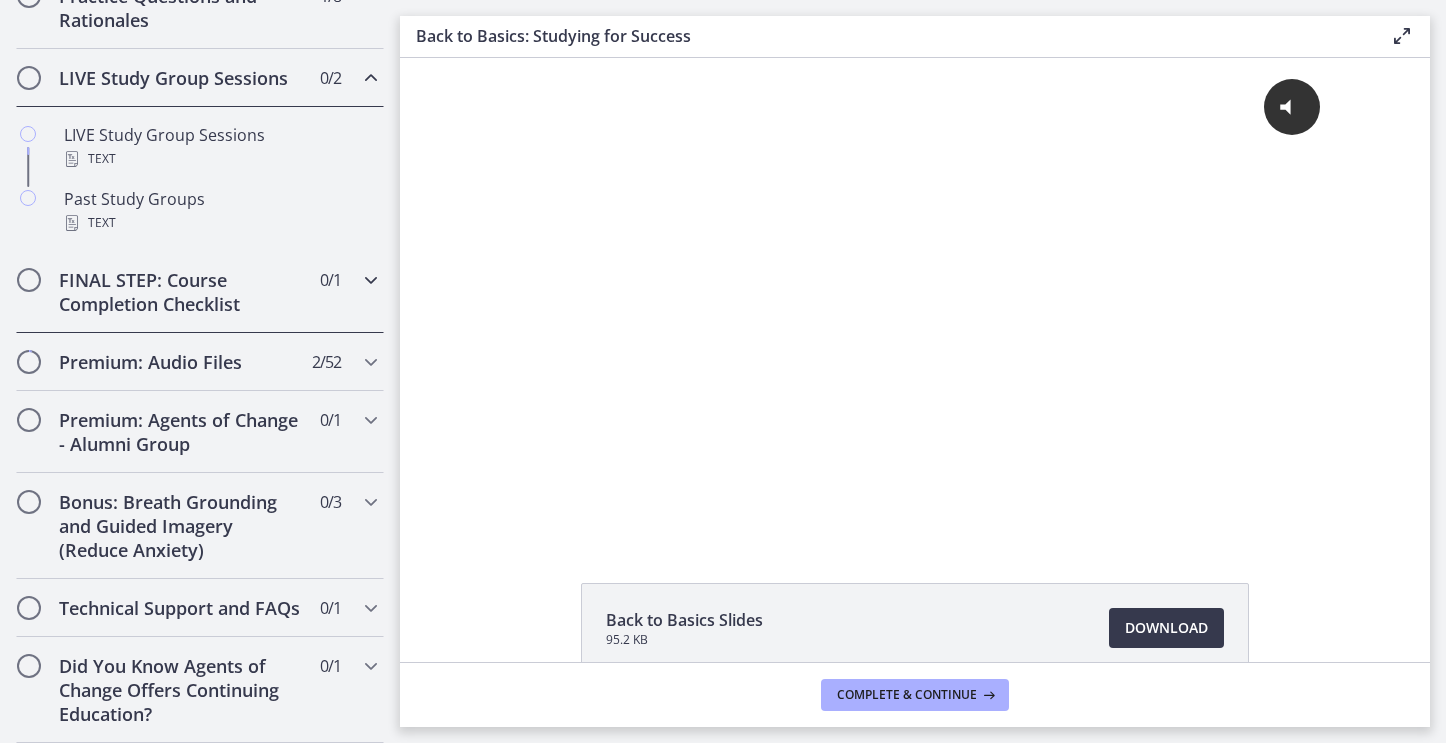 click on "FINAL STEP: Course Completion Checklist
0  /  1
Completed" at bounding box center (200, 292) 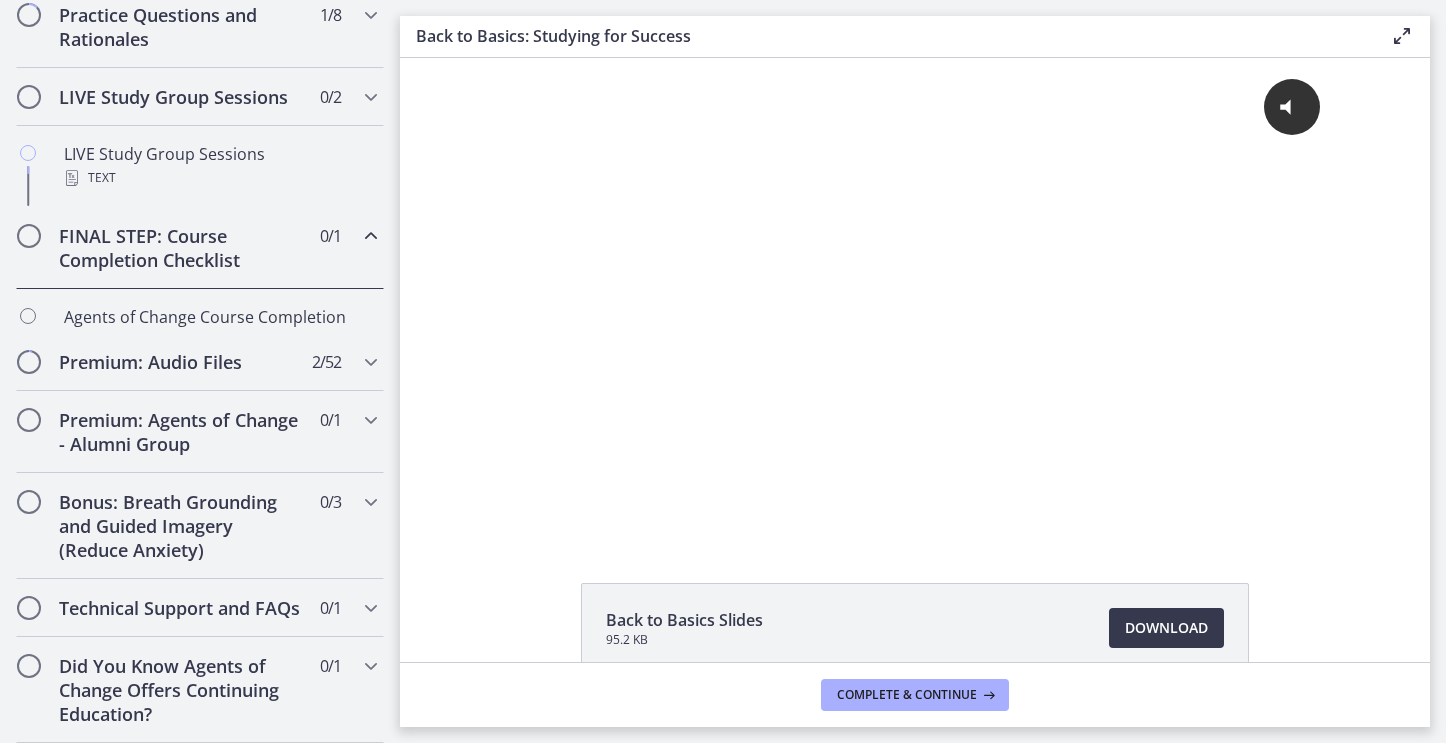 scroll, scrollTop: 1044, scrollLeft: 0, axis: vertical 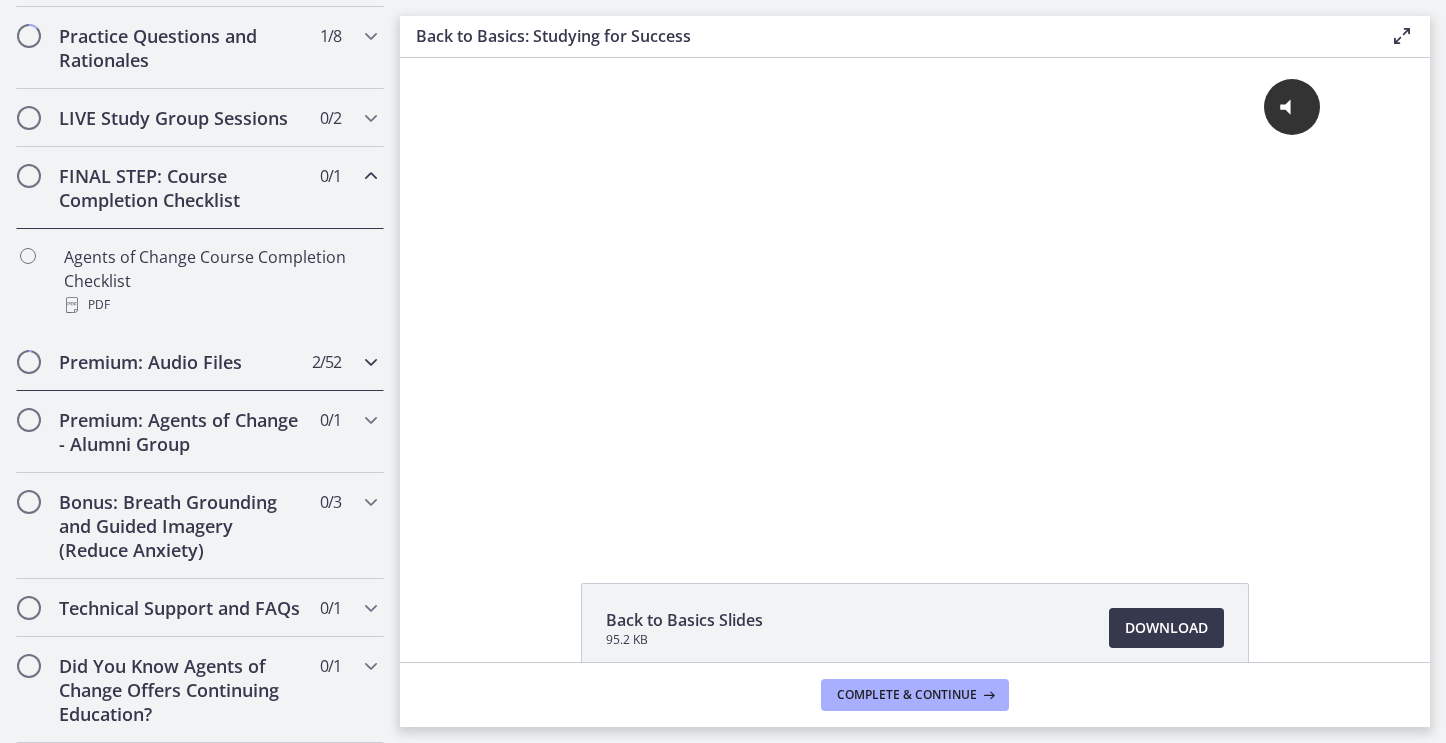 click on "2  /  52
Completed" at bounding box center (326, 362) 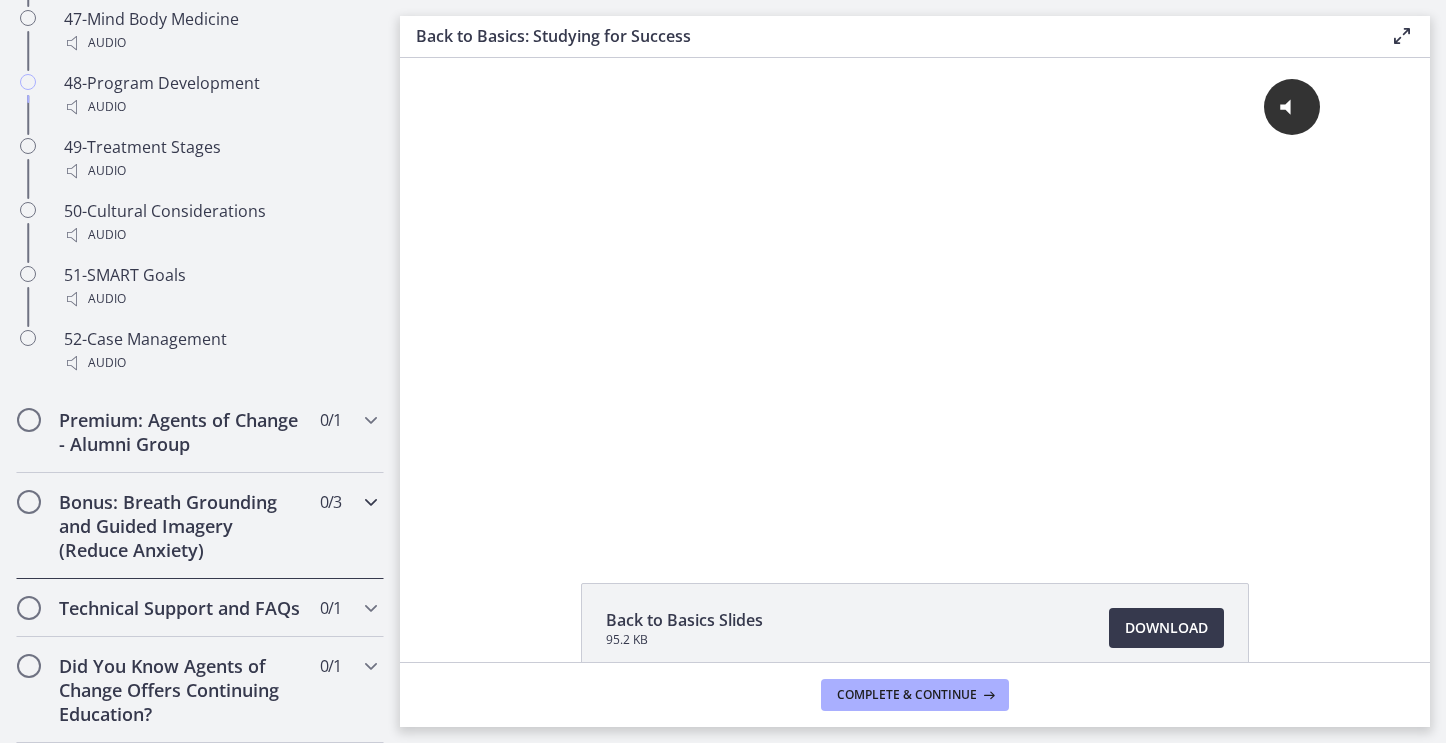 scroll, scrollTop: 4356, scrollLeft: 0, axis: vertical 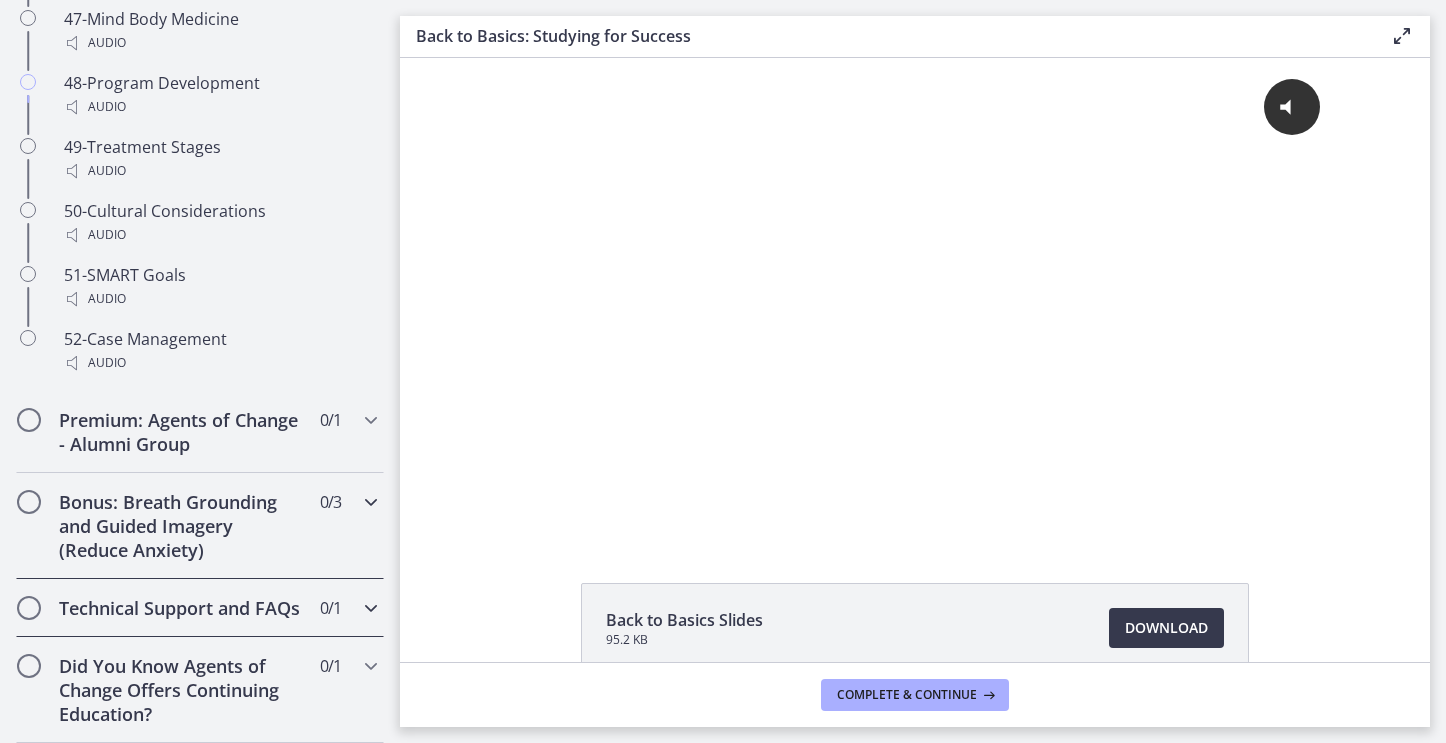 click on "Technical Support and FAQs
0  /  1
Completed" at bounding box center [200, 608] 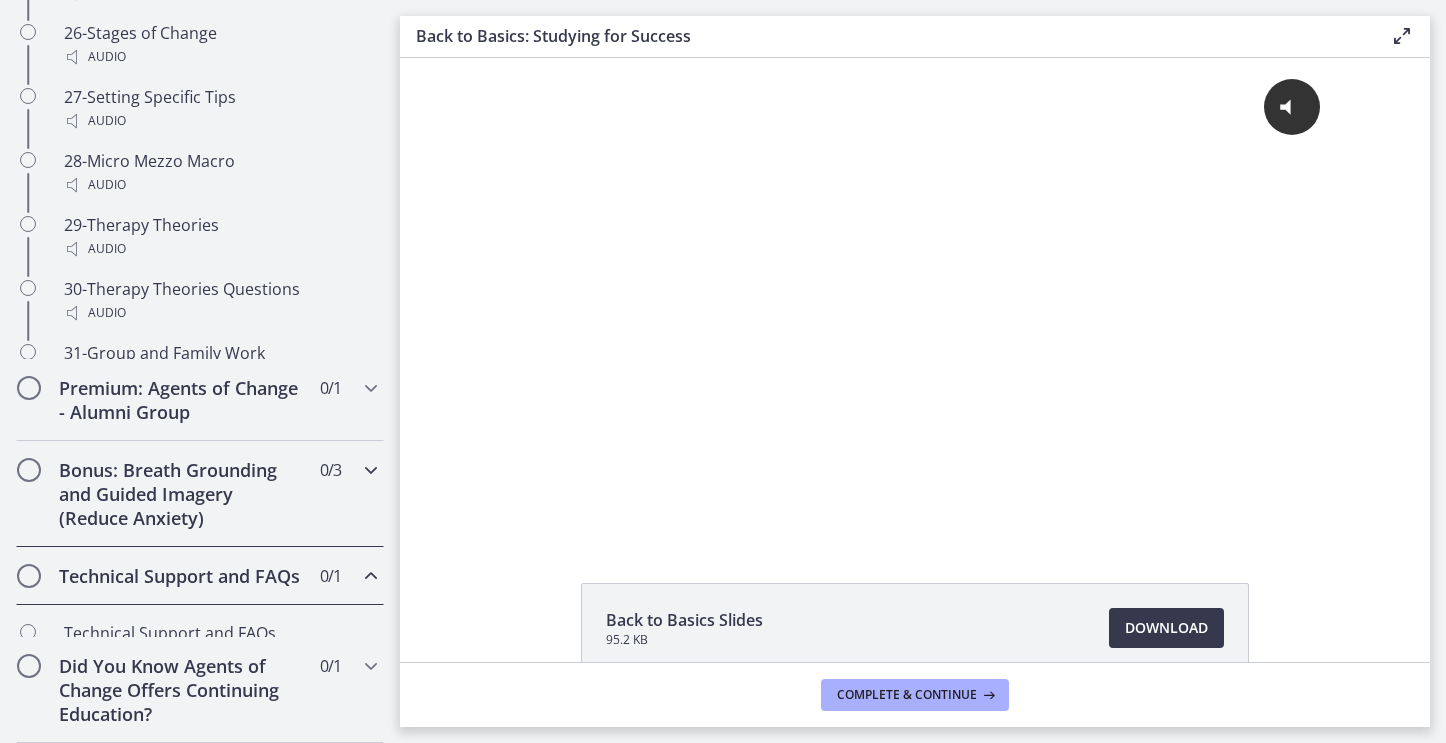 scroll, scrollTop: 1020, scrollLeft: 0, axis: vertical 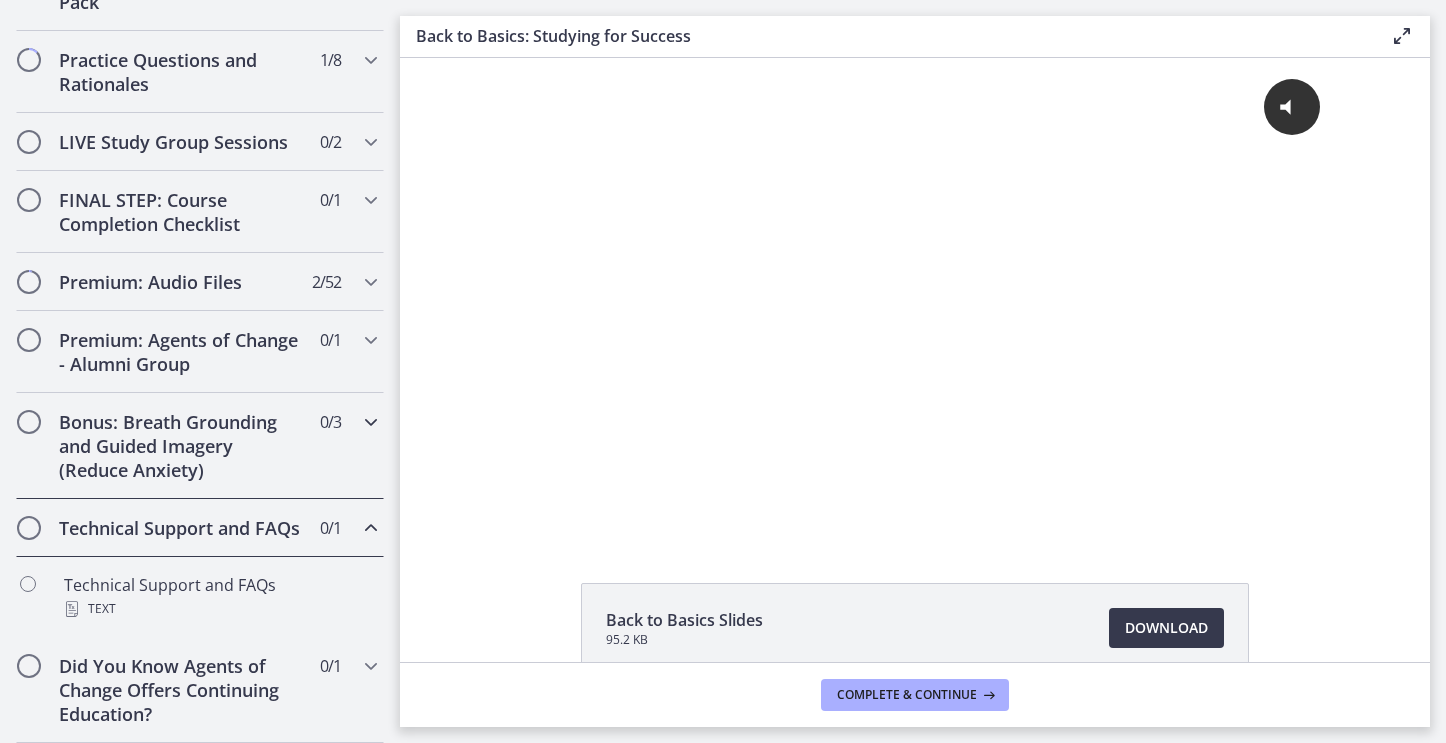 click on "Bonus: Breath Grounding and Guided Imagery (Reduce Anxiety)
0  /  3
Completed" at bounding box center (200, 446) 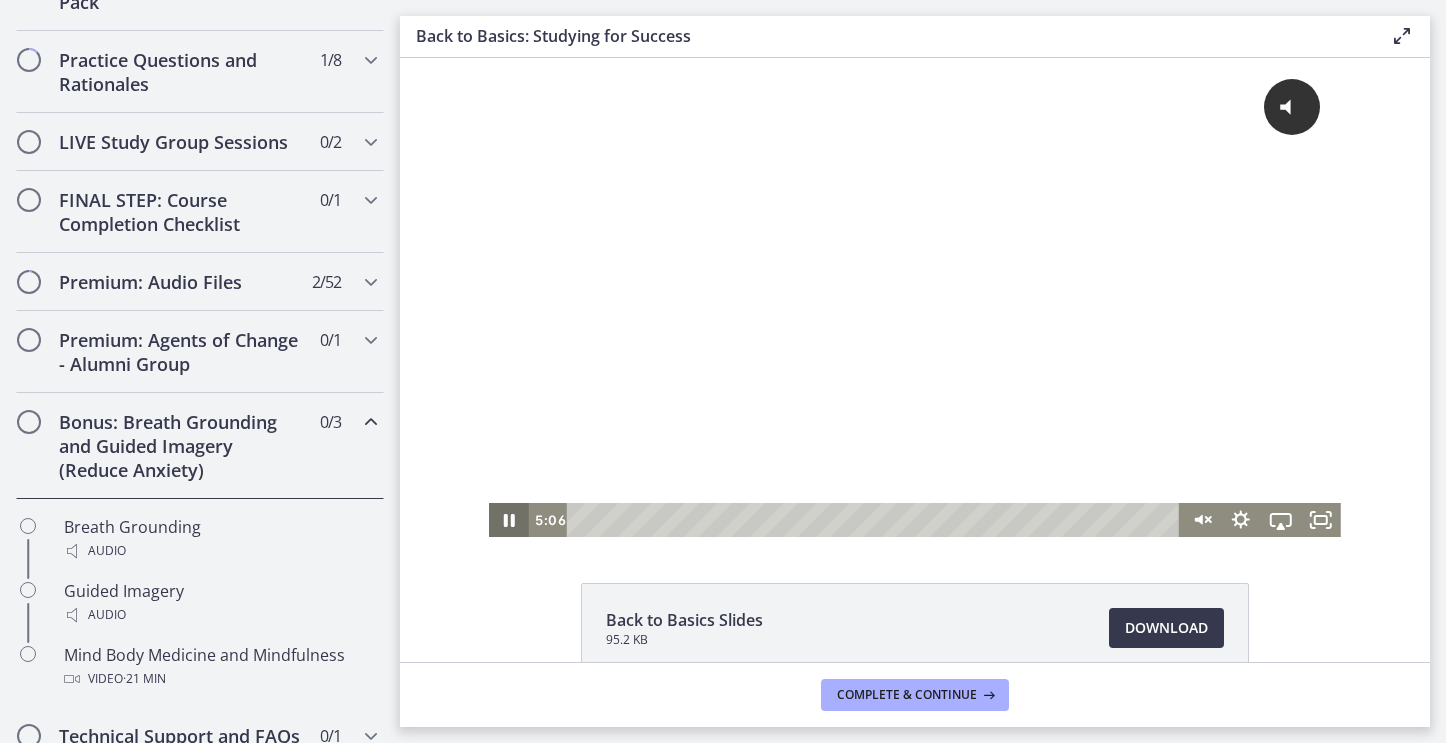 click 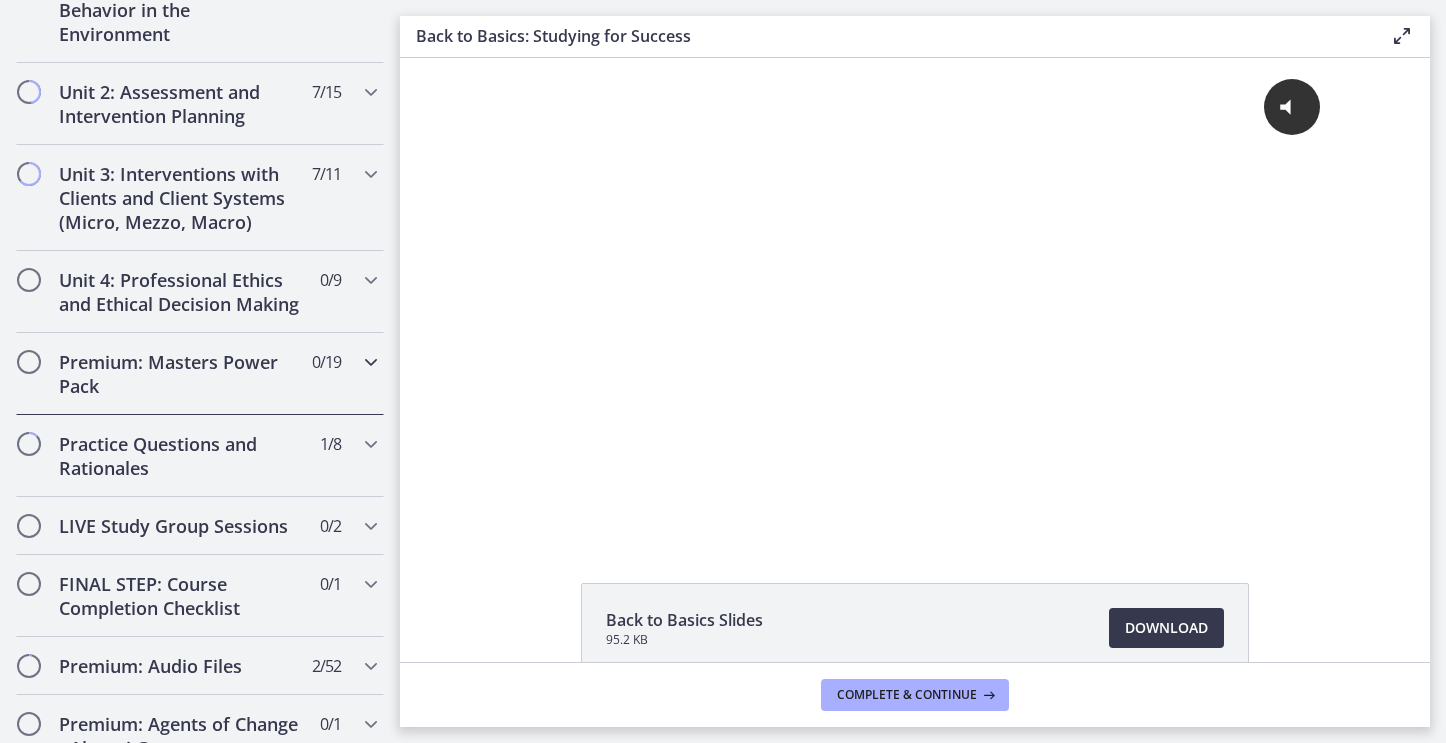 scroll, scrollTop: 640, scrollLeft: 0, axis: vertical 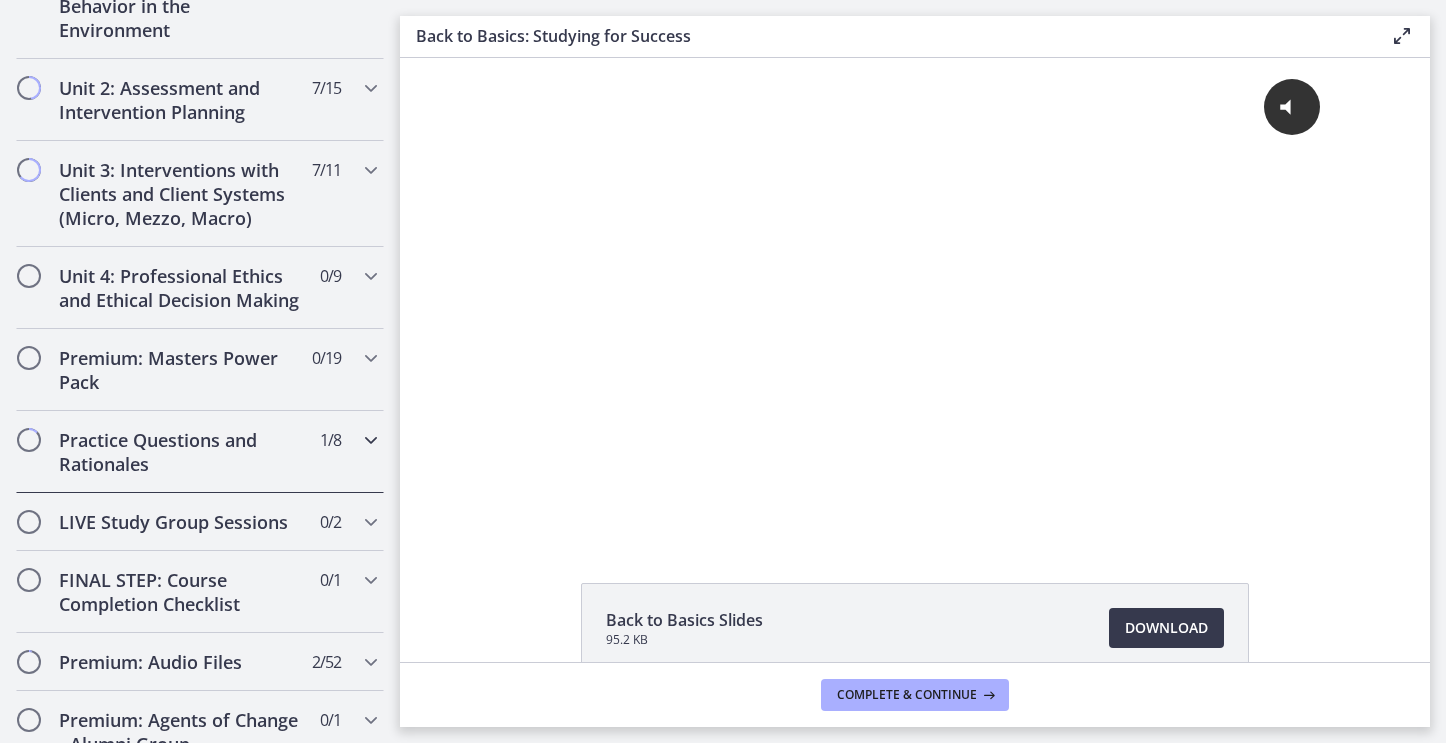 click on "Practice Questions and Rationales" at bounding box center [181, 452] 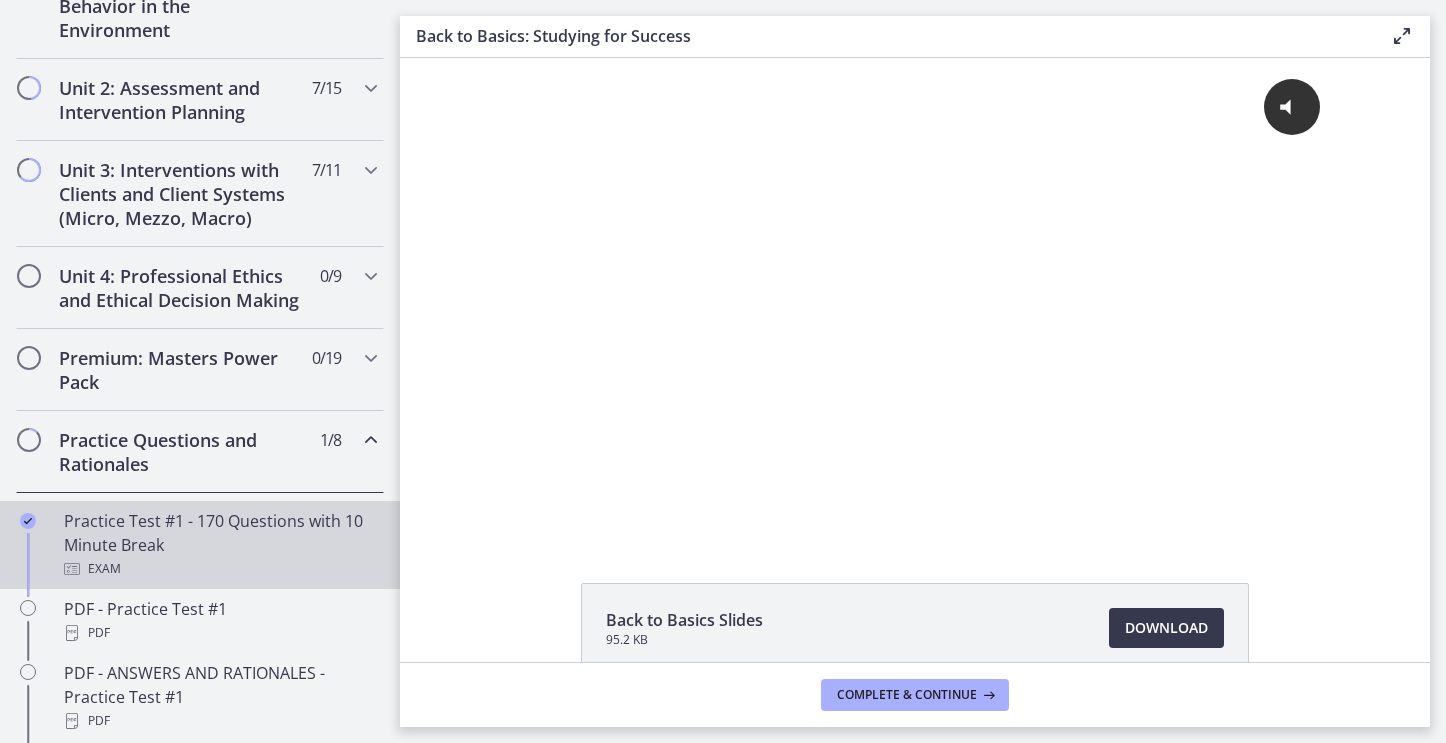 click on "Practice Test #1 - 170 Questions with 10 Minute Break
Exam" at bounding box center (220, 545) 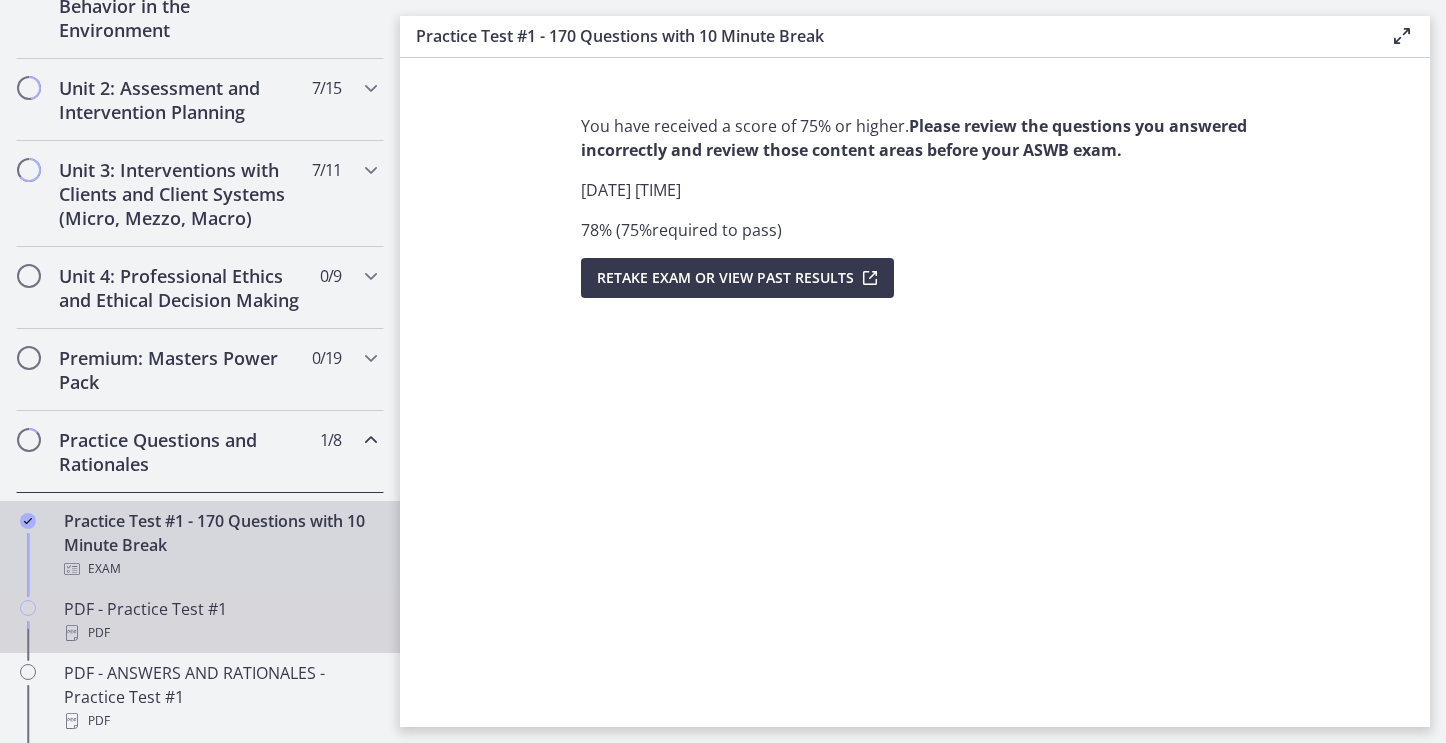 click on "PDF" at bounding box center [220, 633] 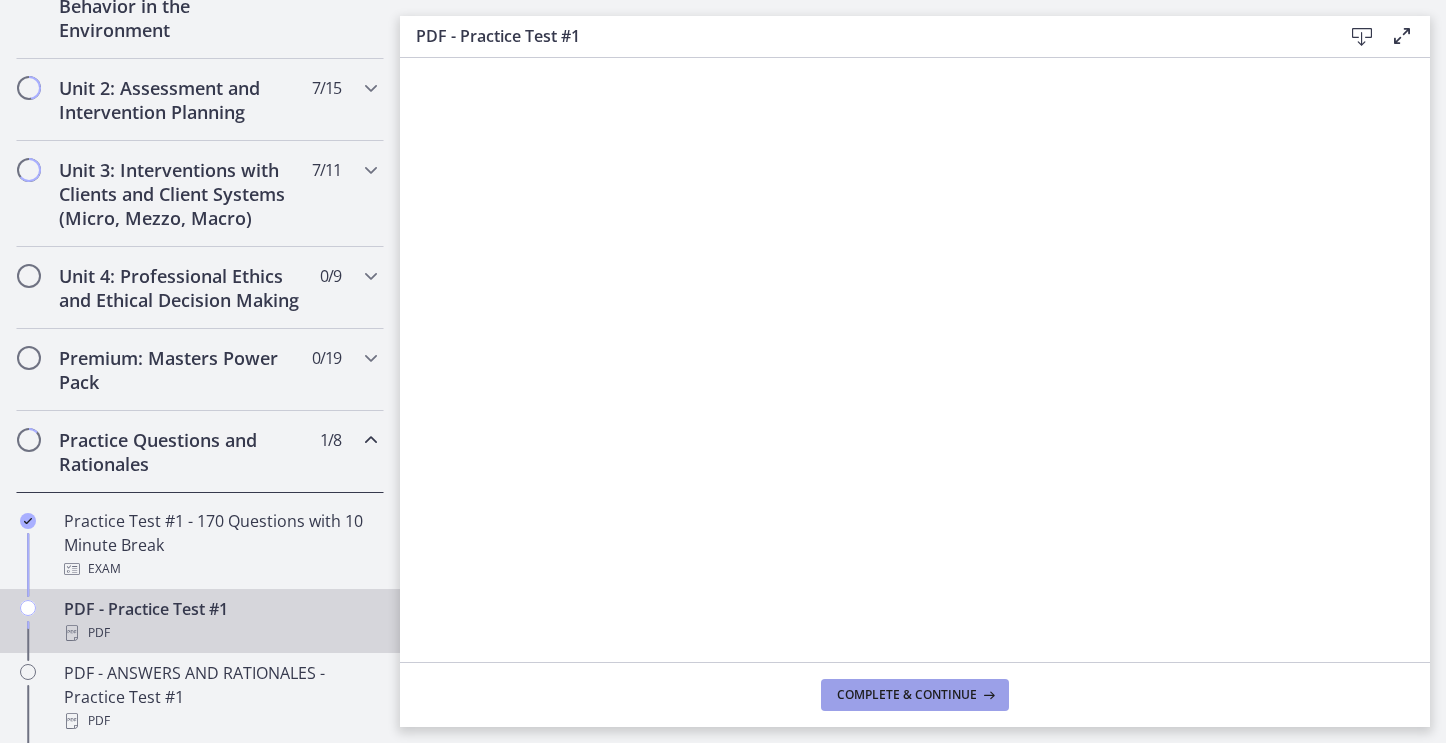 click on "Complete & continue" at bounding box center [907, 695] 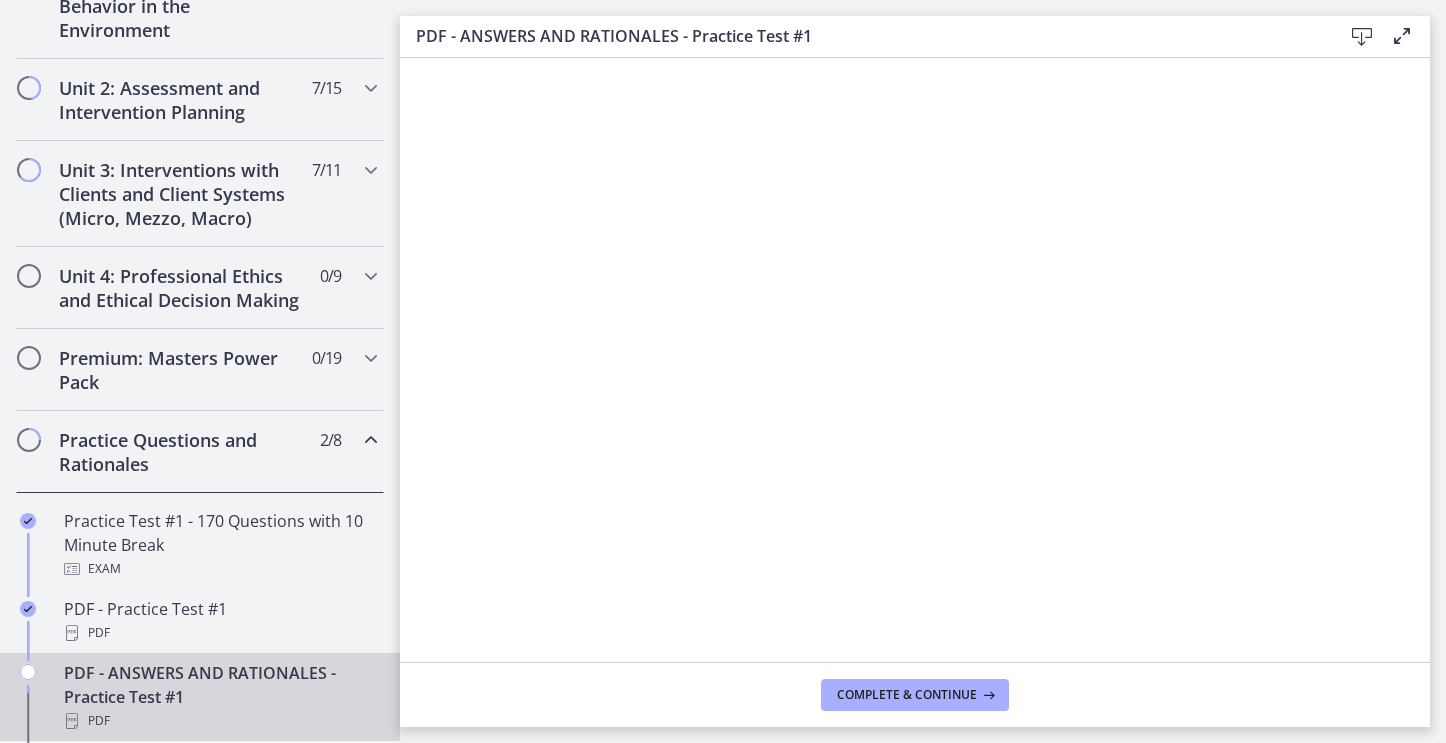 scroll, scrollTop: 0, scrollLeft: 0, axis: both 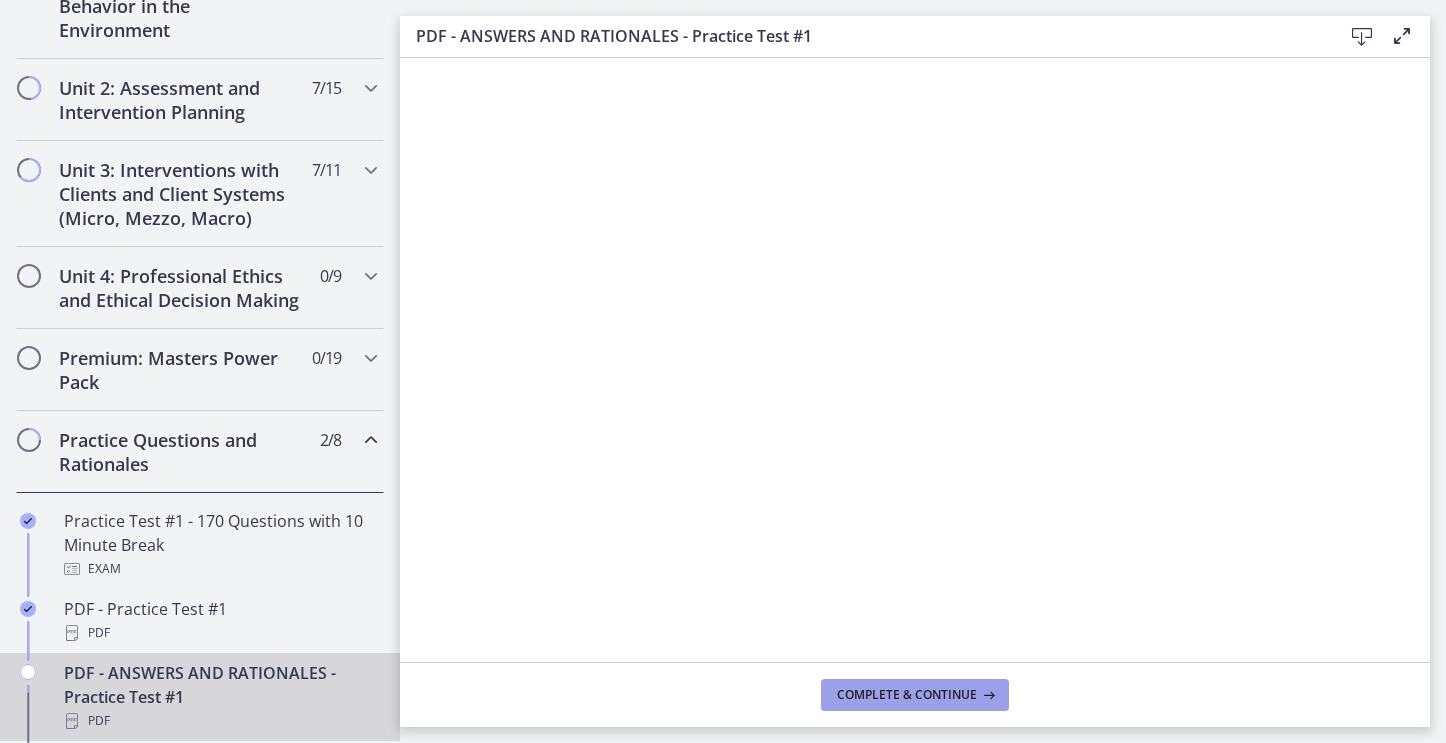 click on "Complete & continue" at bounding box center (907, 695) 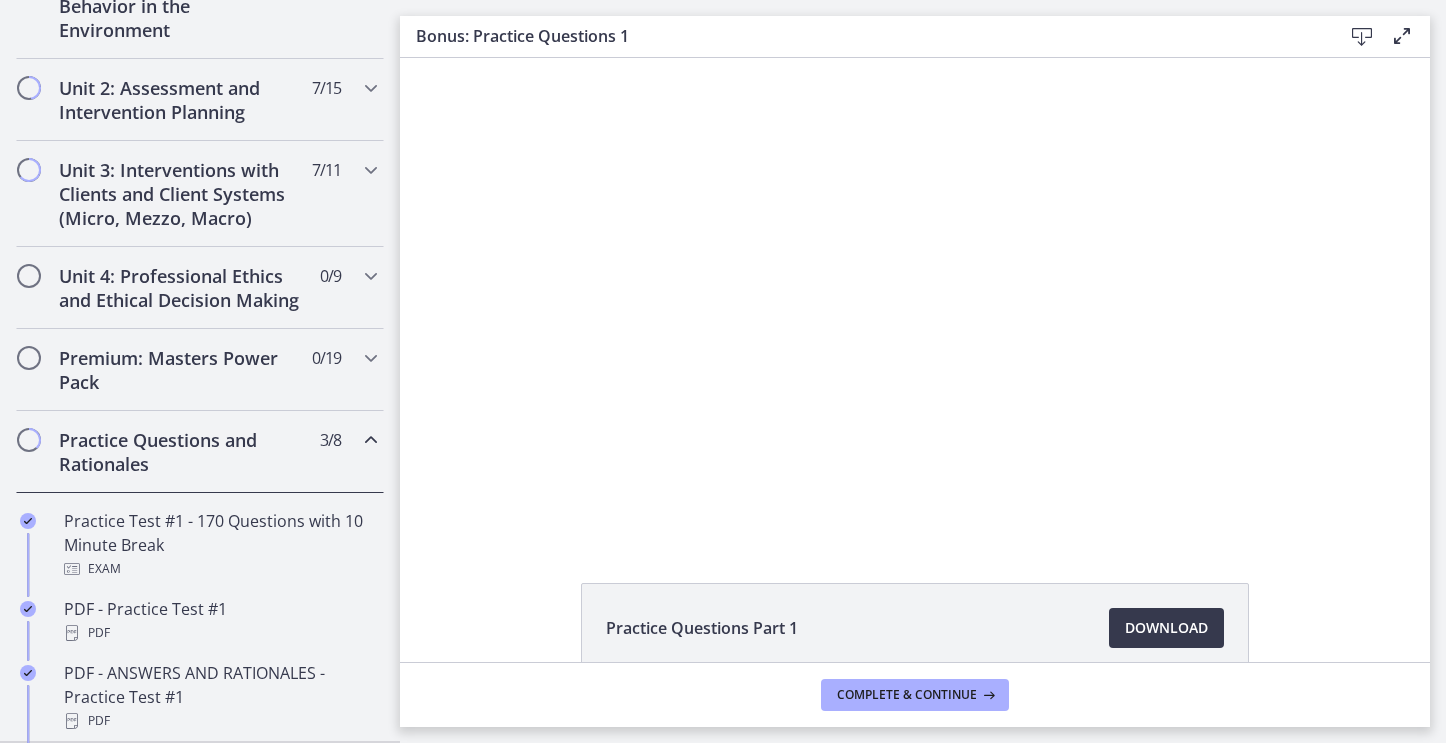 scroll, scrollTop: 0, scrollLeft: 0, axis: both 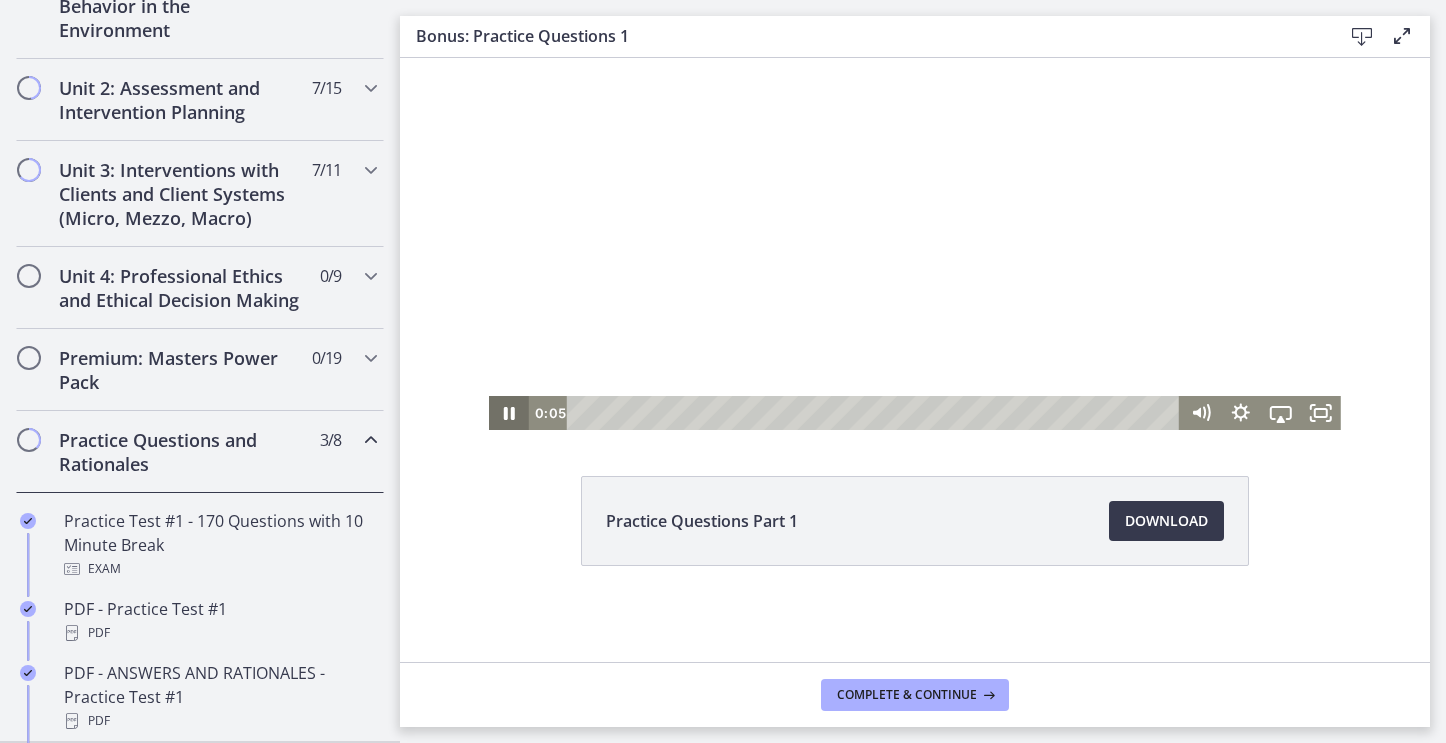 click 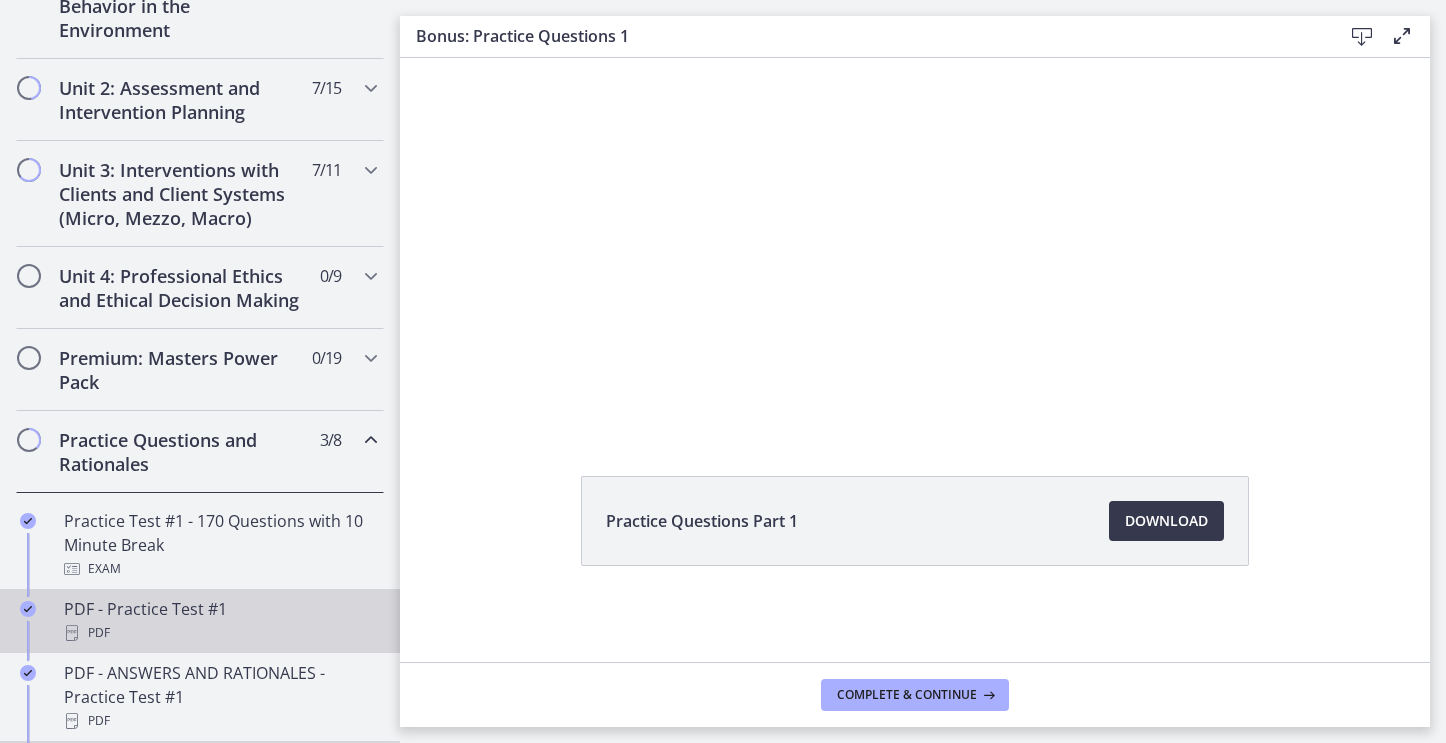 click on "PDF" at bounding box center (220, 633) 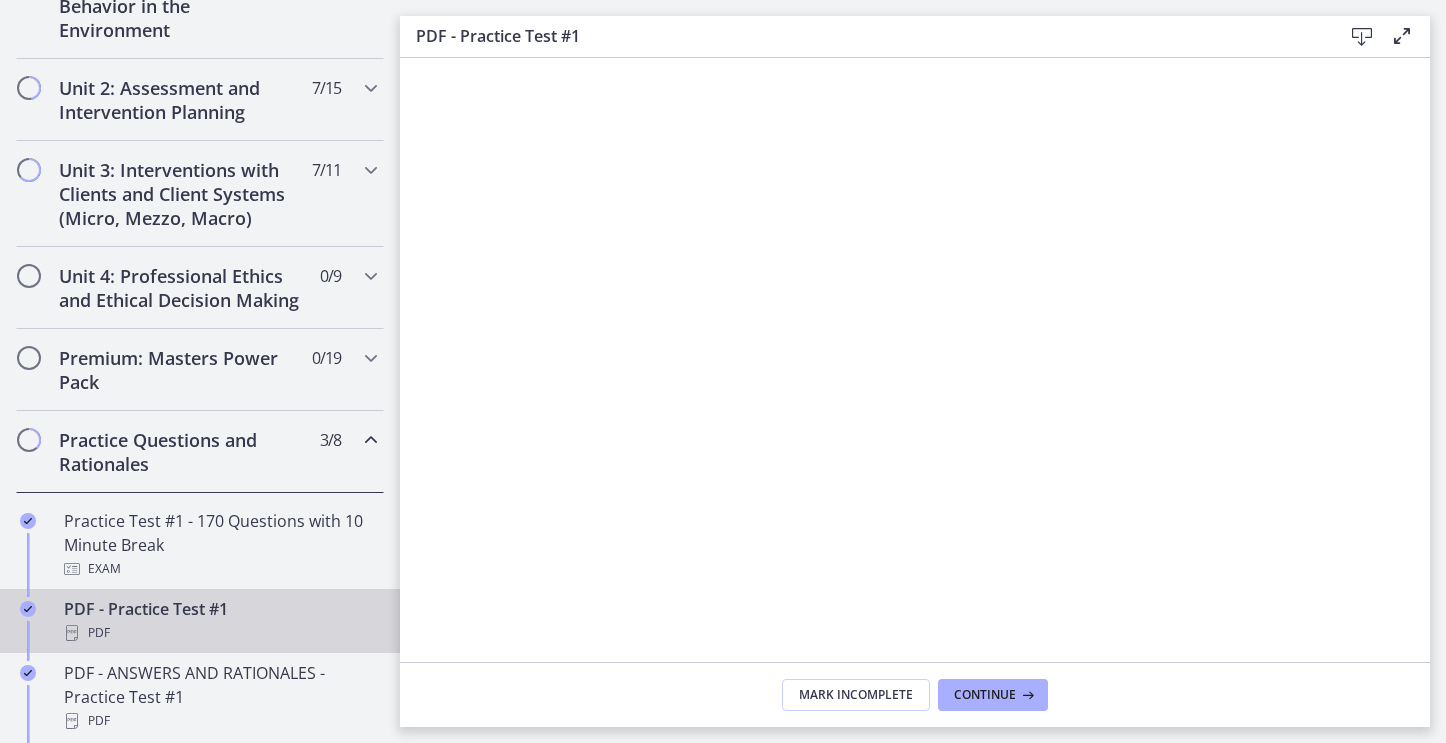 scroll, scrollTop: 0, scrollLeft: 0, axis: both 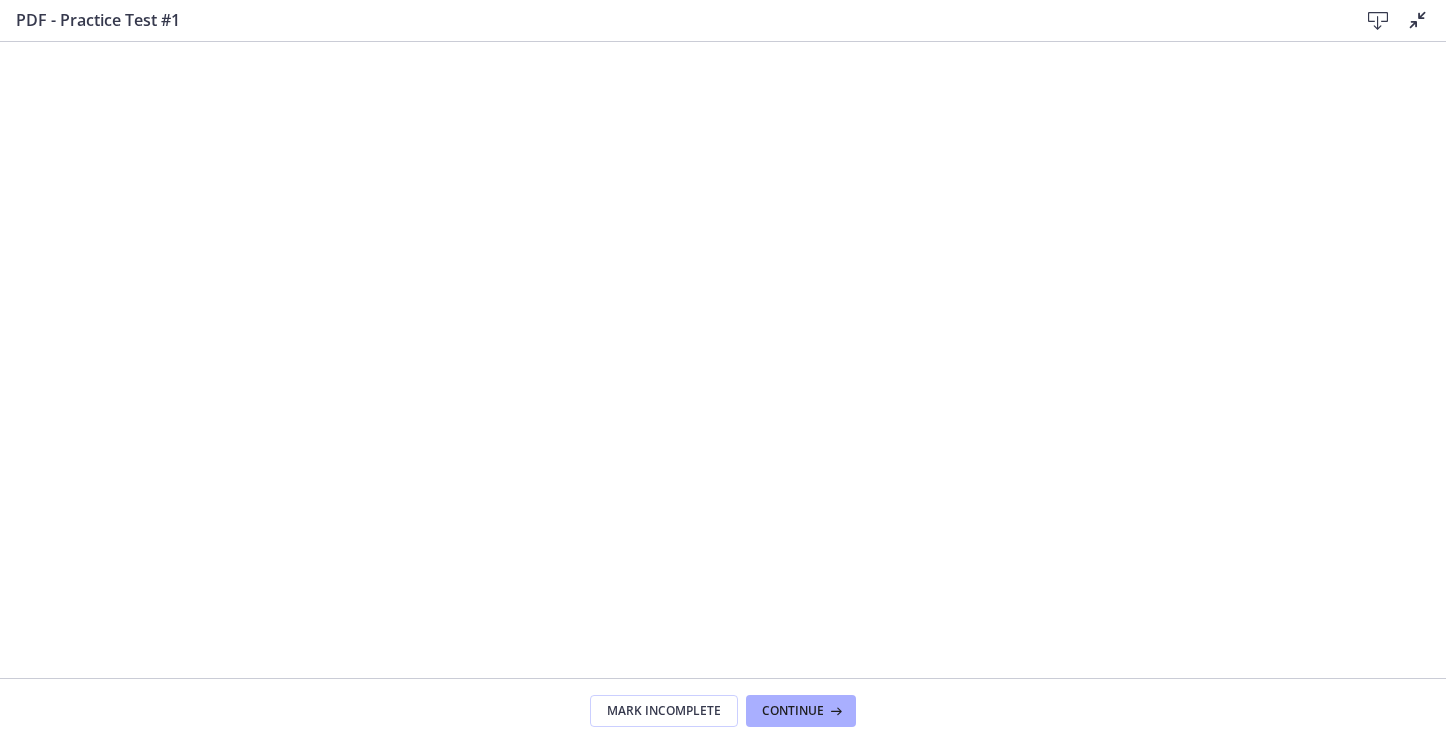 click at bounding box center [1418, 20] 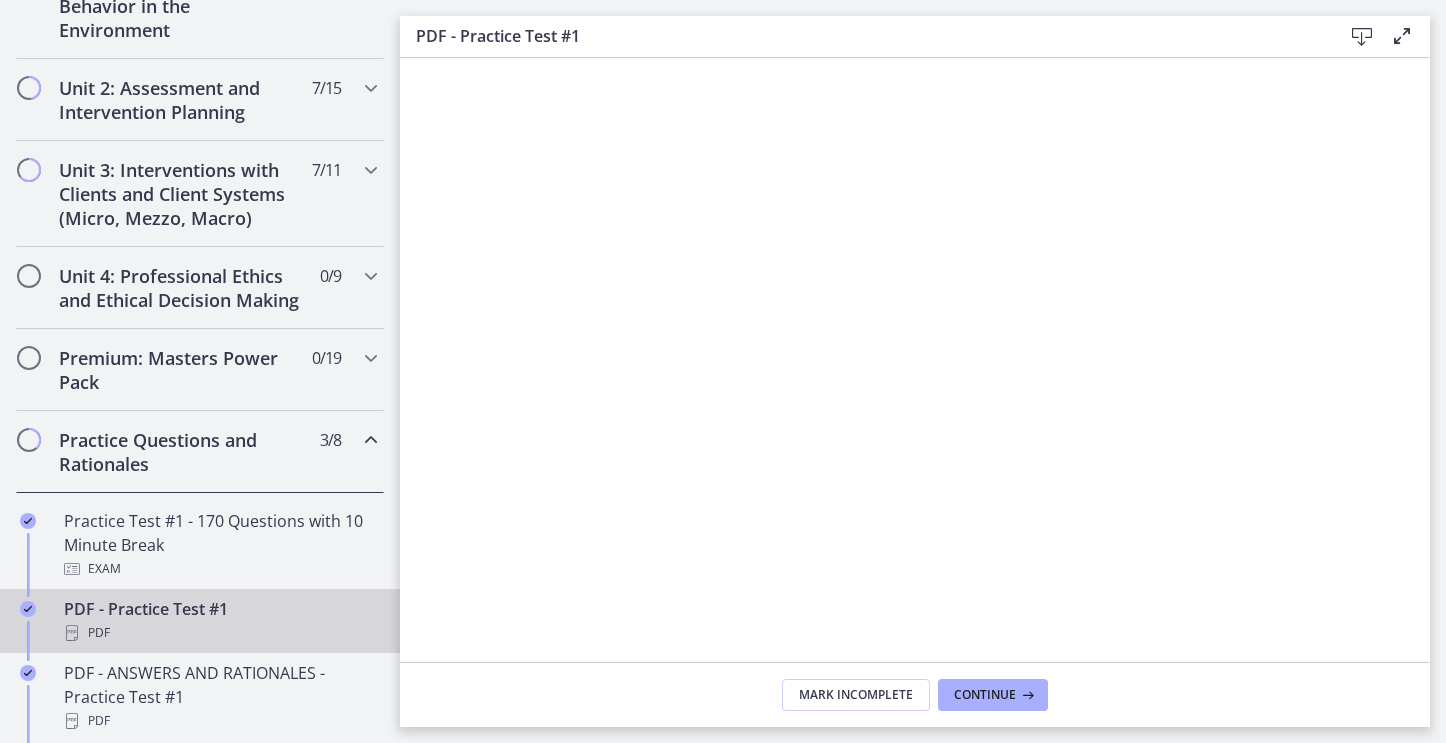 click at bounding box center (1402, 36) 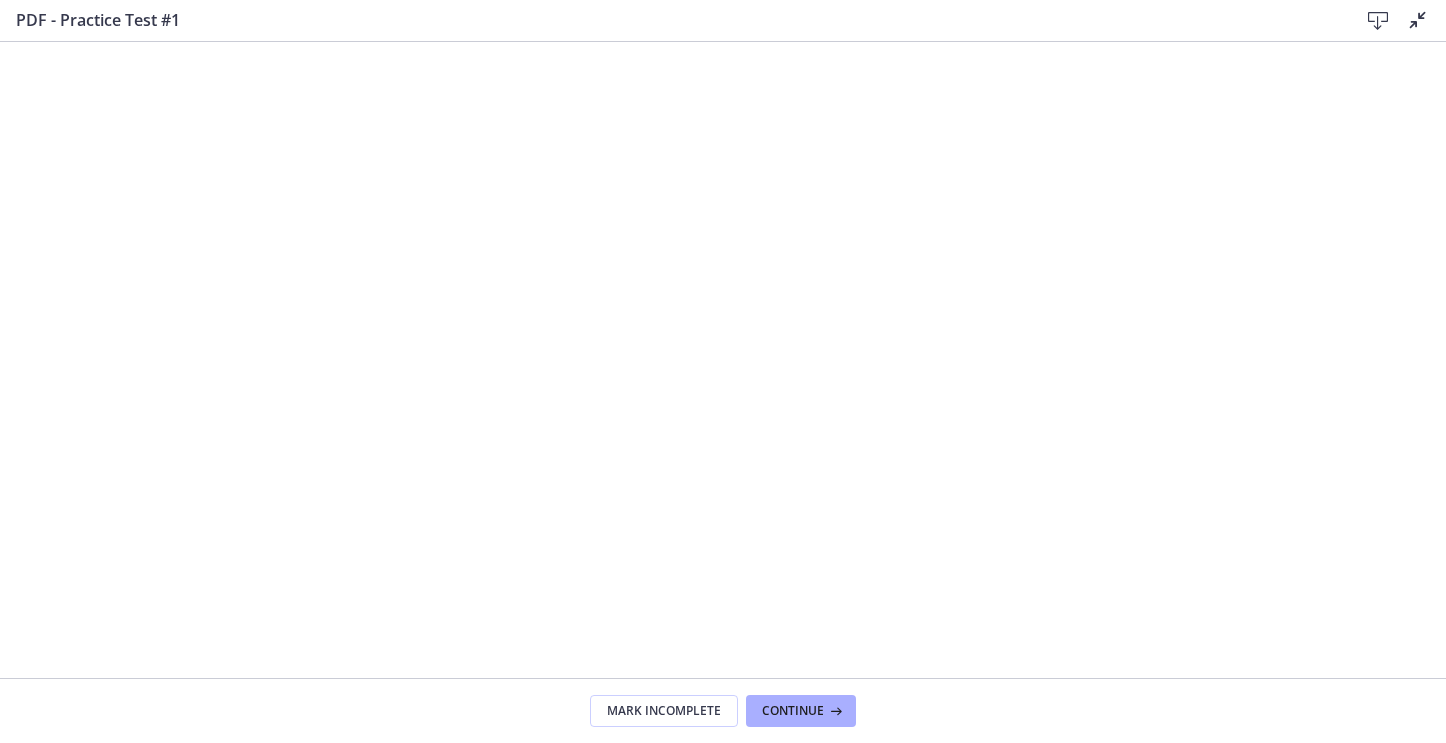 click at bounding box center [1418, 20] 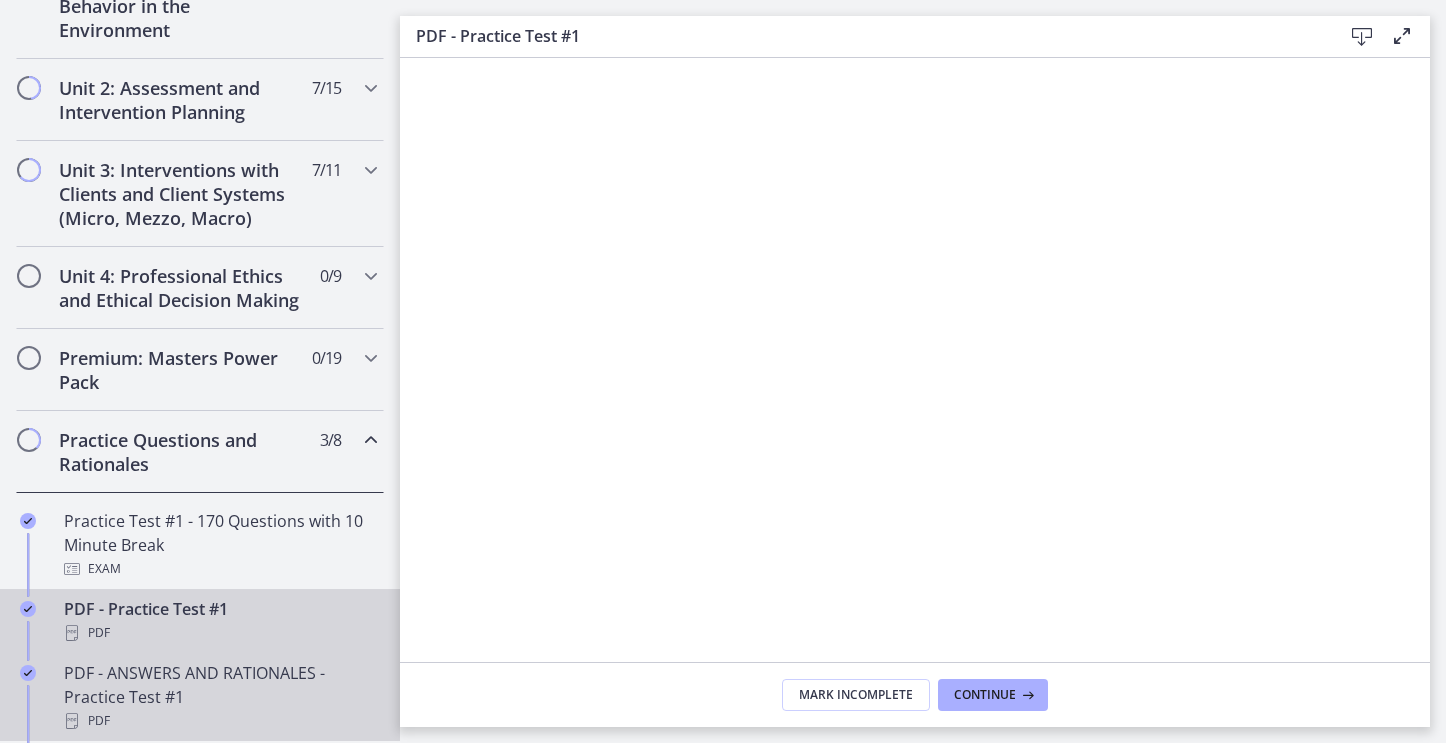 click on "PDF - ANSWERS AND RATIONALES - Practice Test #1
PDF" at bounding box center (220, 697) 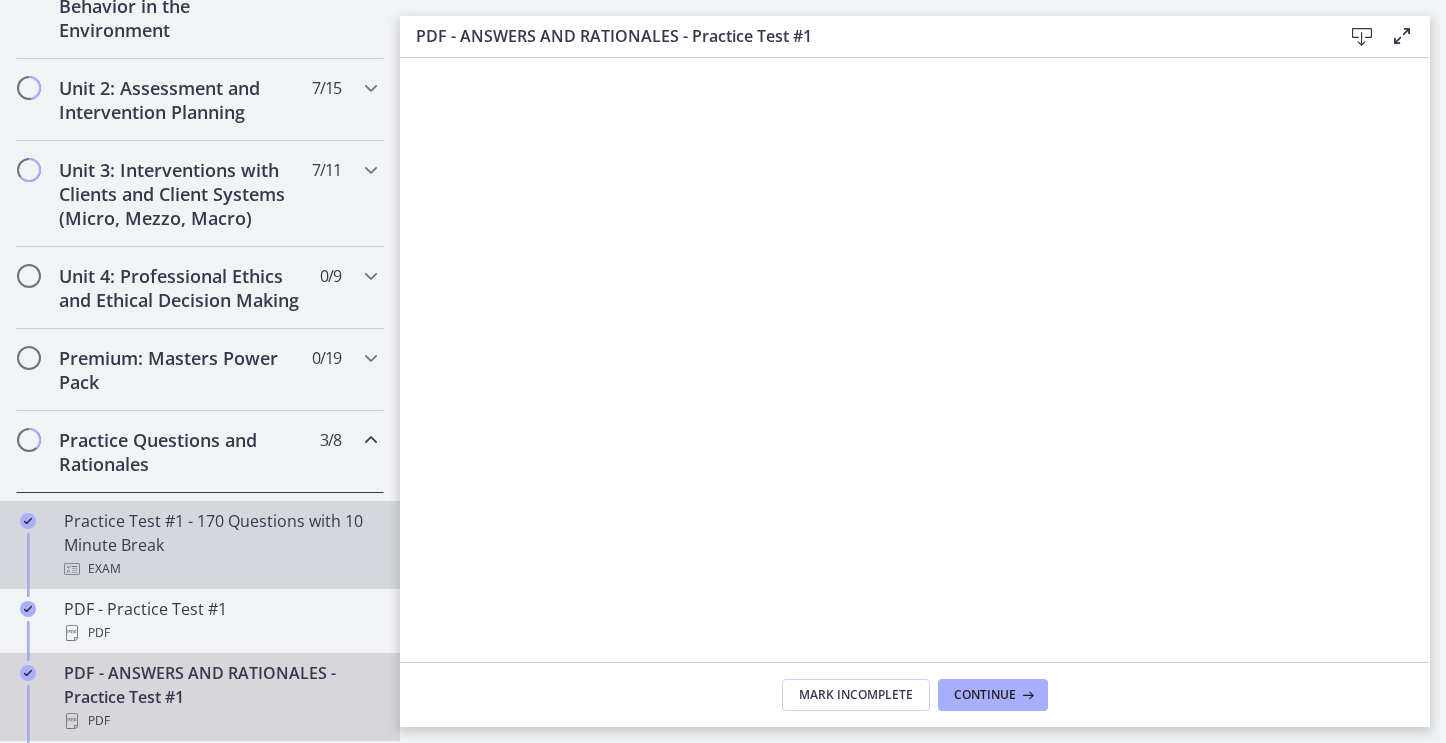 scroll, scrollTop: 0, scrollLeft: 0, axis: both 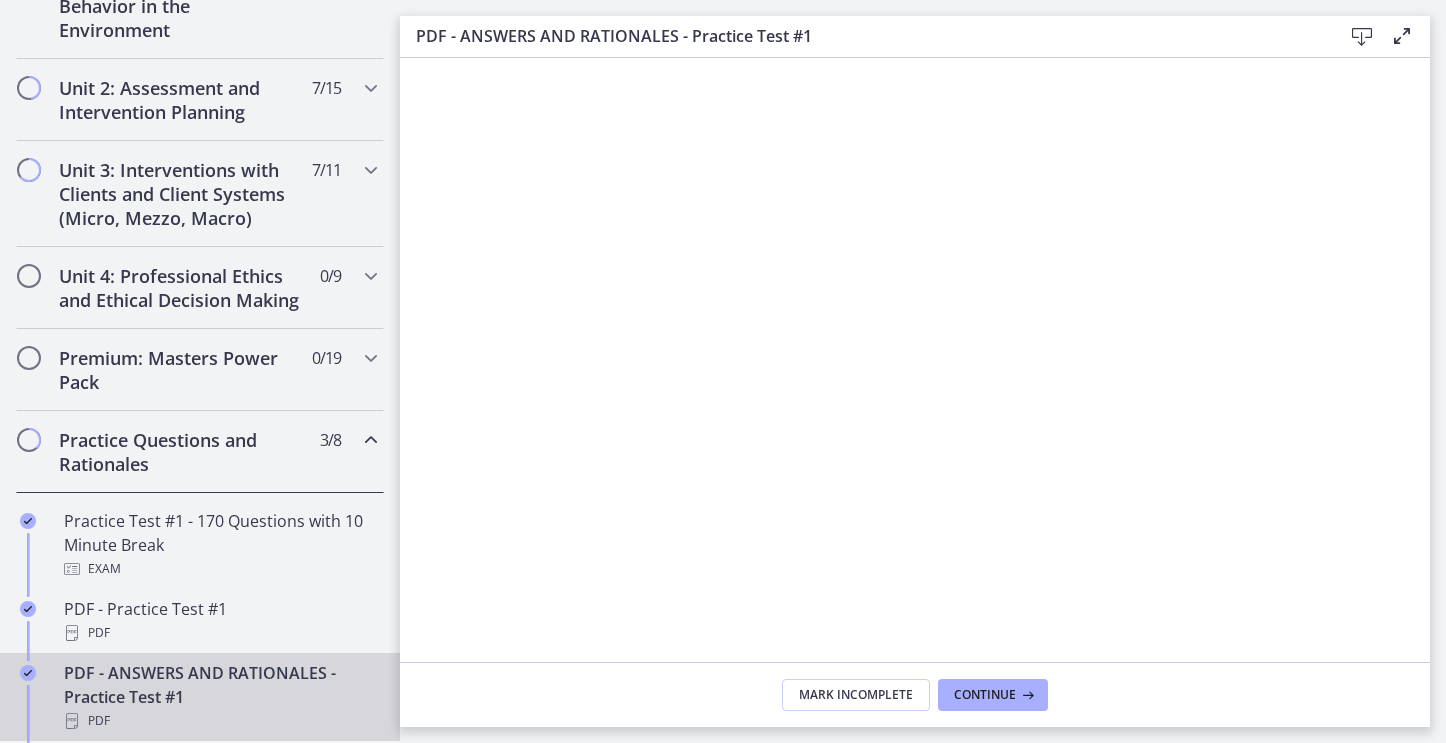click at bounding box center (1362, 37) 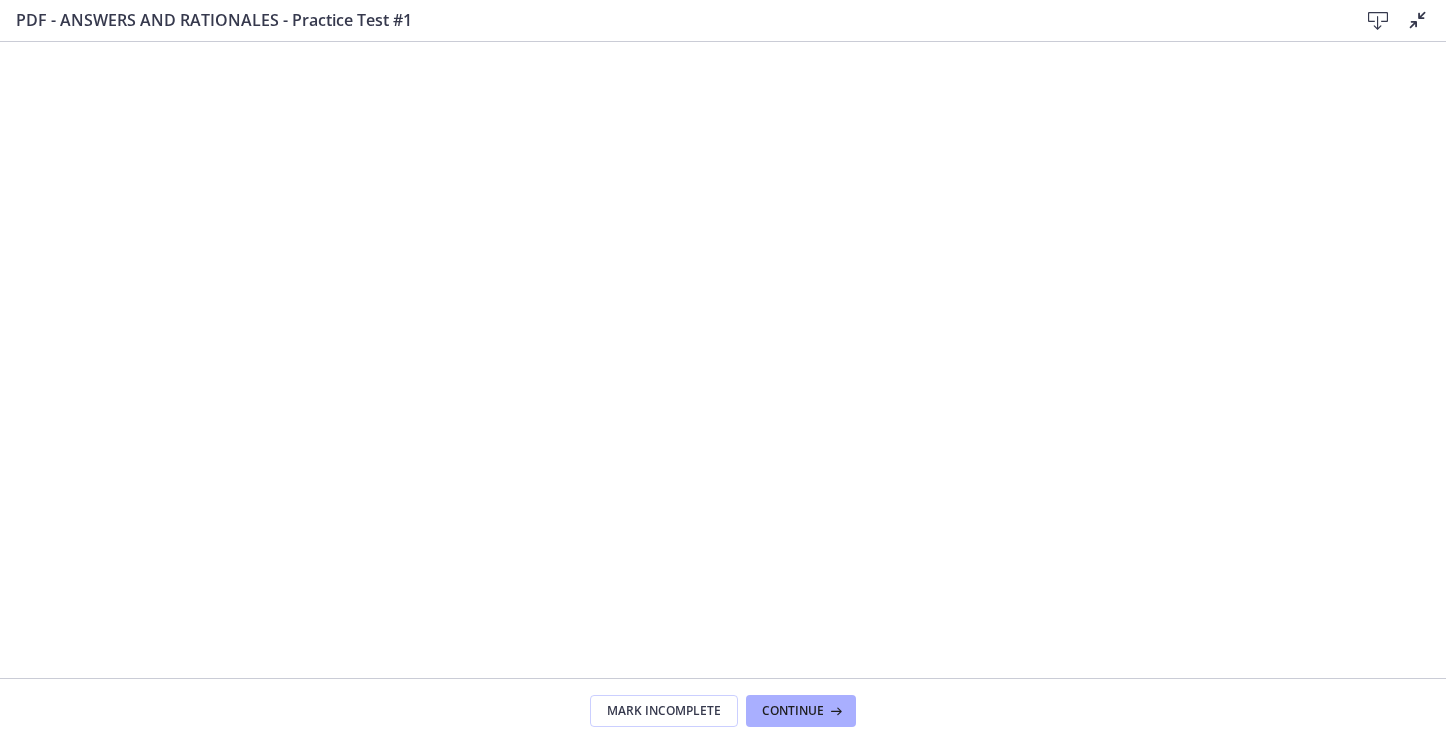 click at bounding box center (1418, 20) 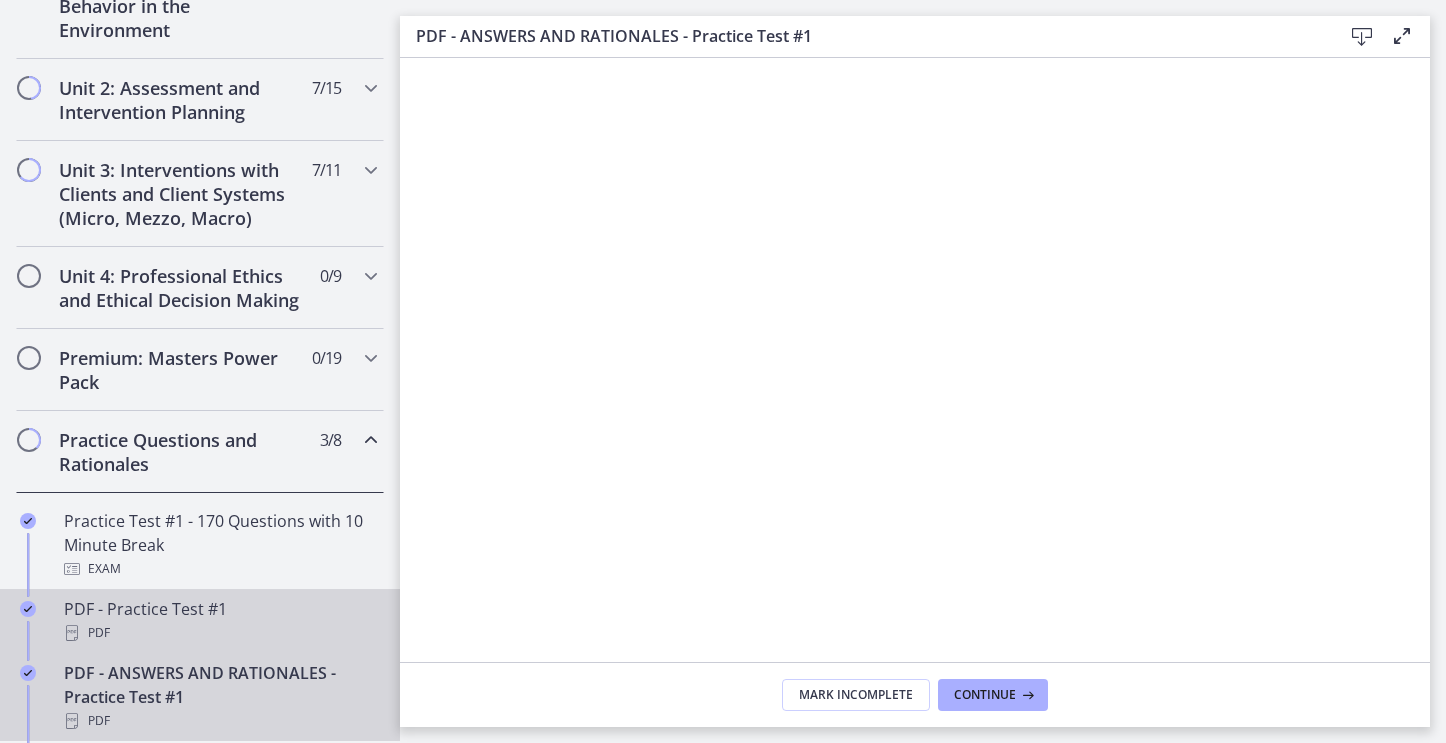 click on "PDF" at bounding box center [220, 633] 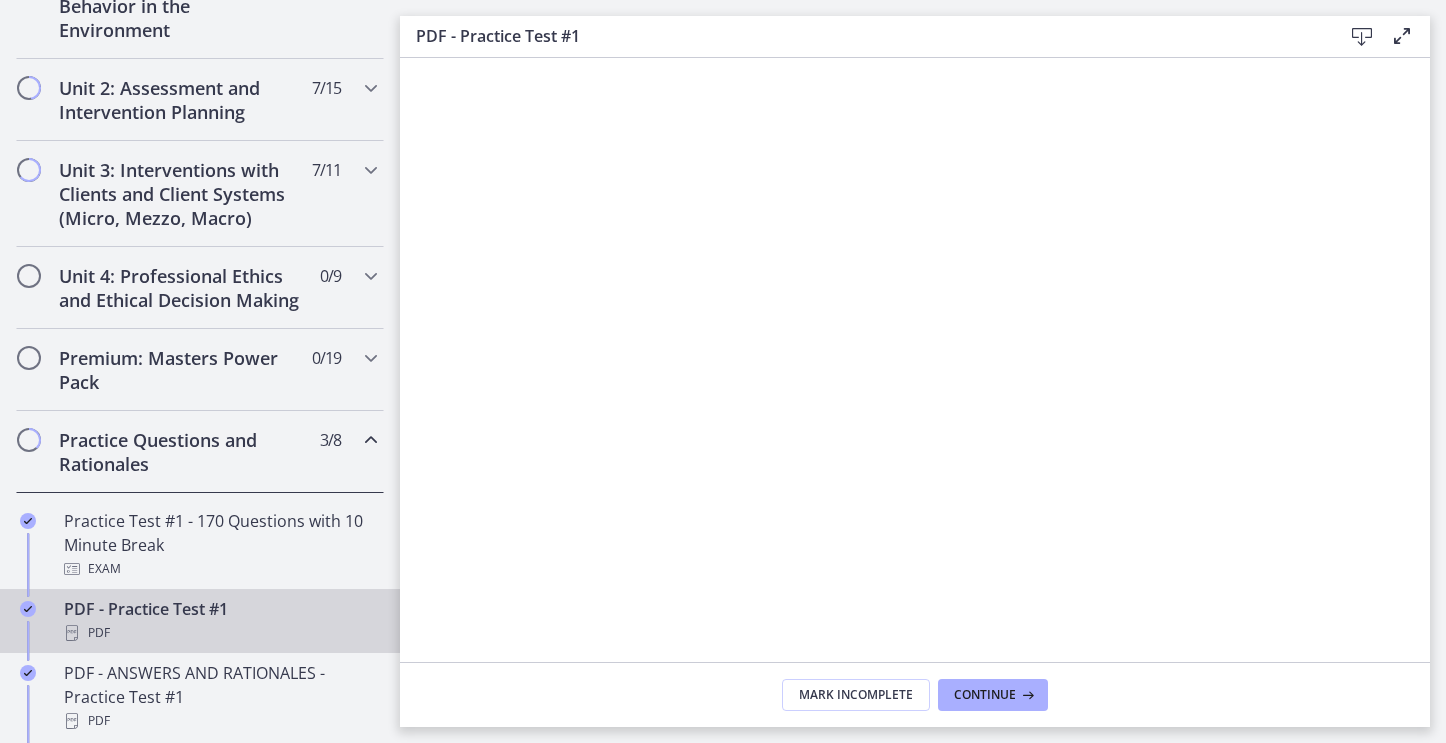 click at bounding box center (1402, 36) 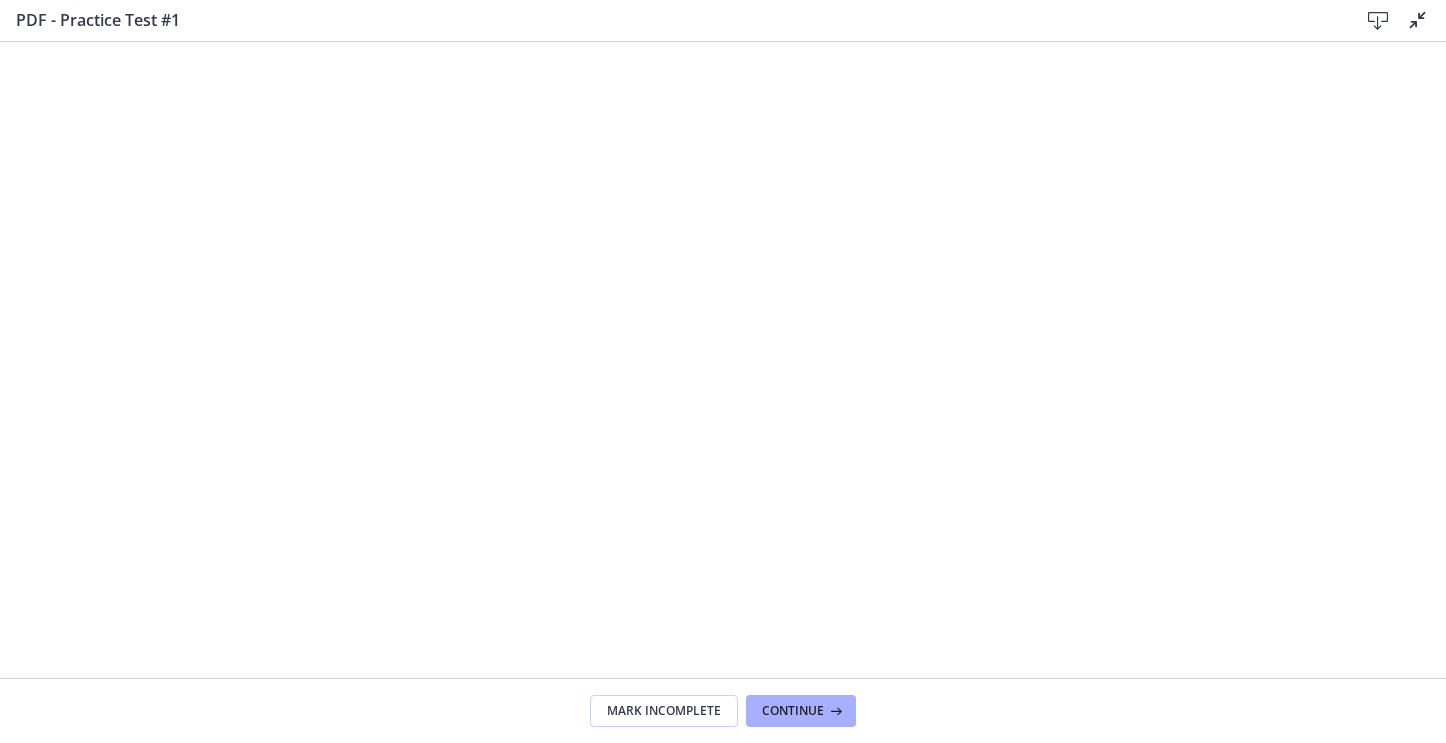 click at bounding box center [1418, 20] 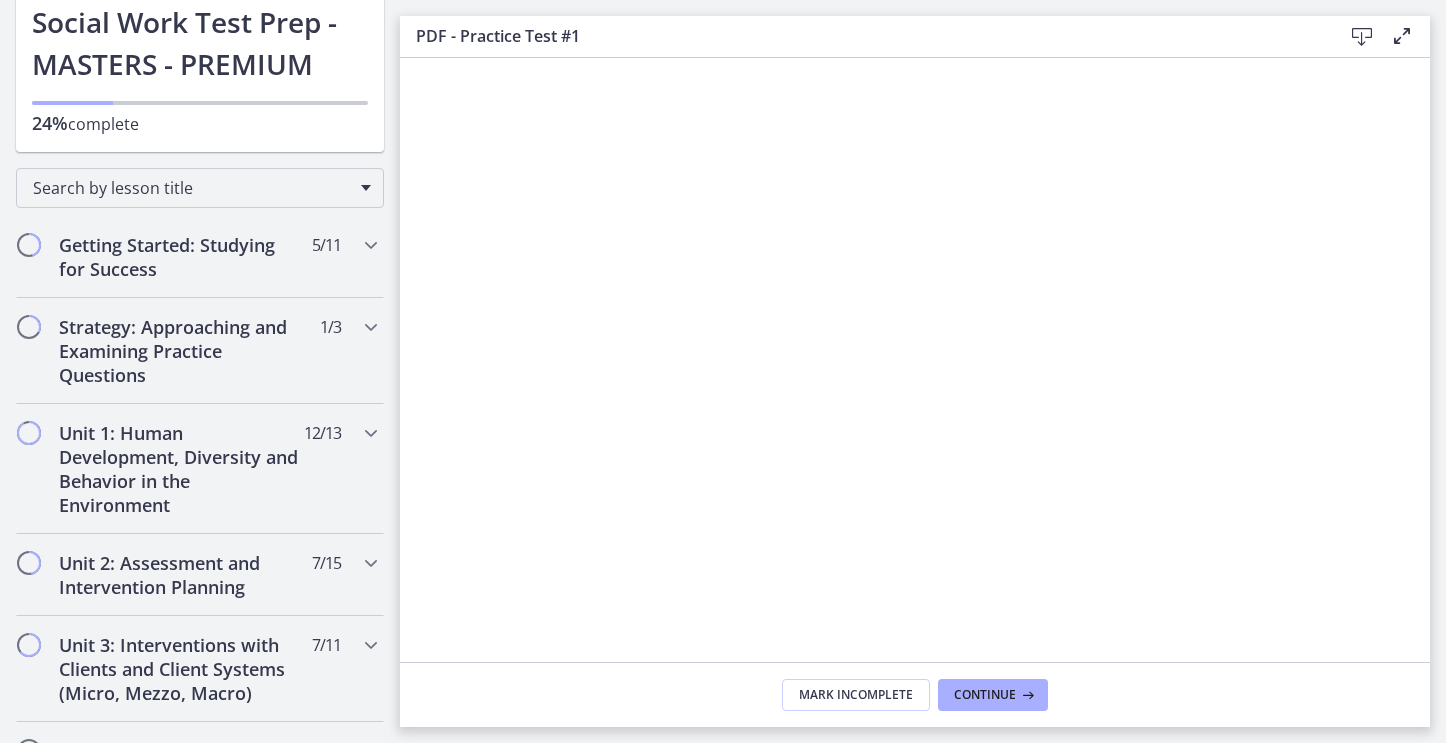 scroll, scrollTop: 163, scrollLeft: 0, axis: vertical 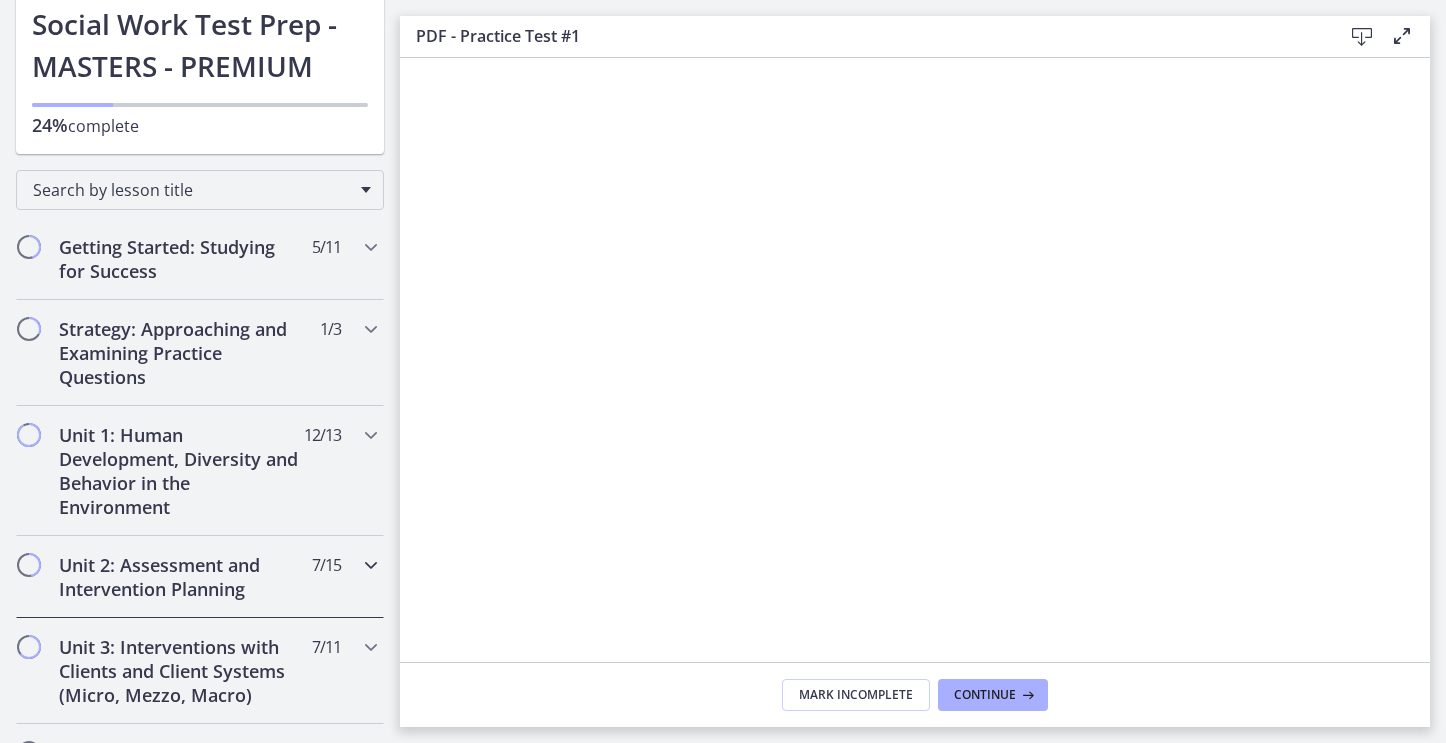 click on "Unit 2: Assessment and Intervention Planning" at bounding box center [181, 577] 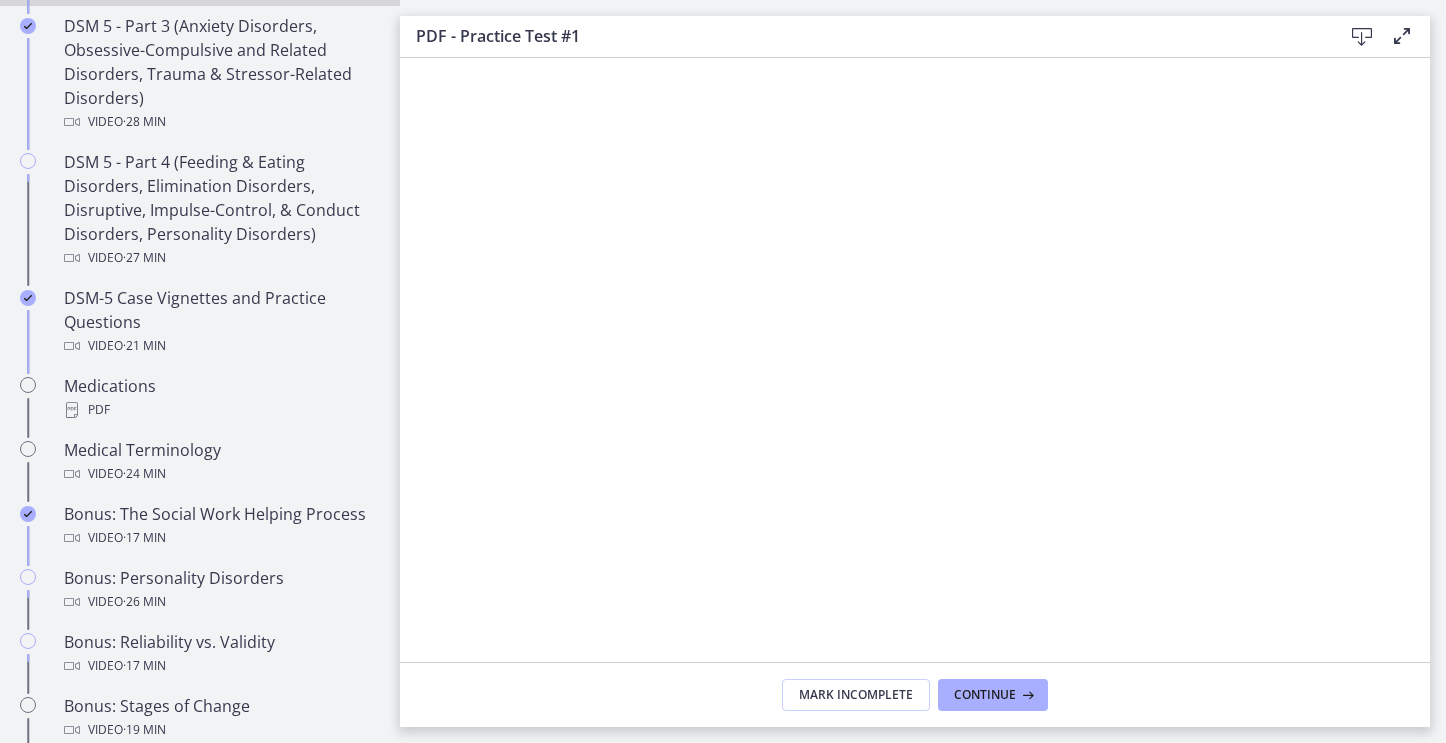 scroll, scrollTop: 1207, scrollLeft: 0, axis: vertical 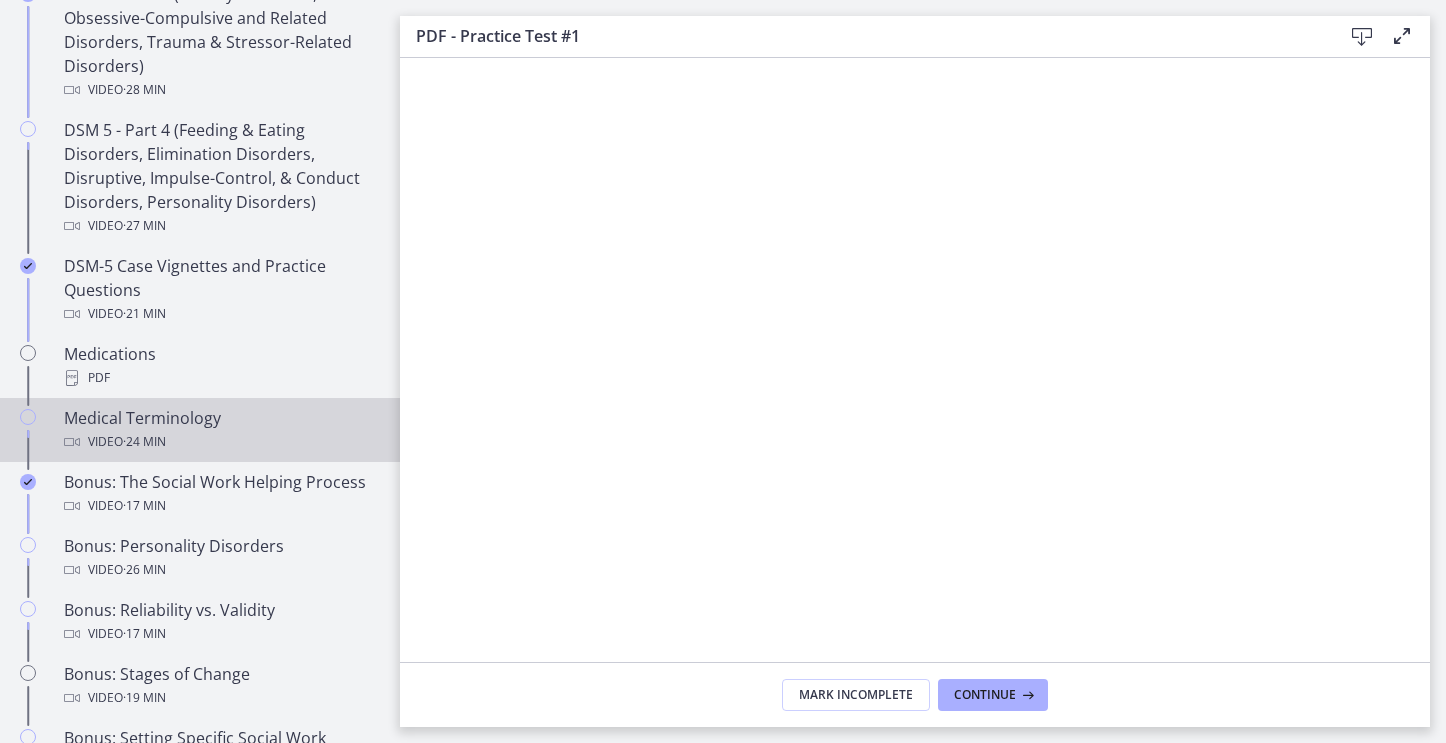 click on "Medical Terminology
Video
·  24 min" at bounding box center (220, 430) 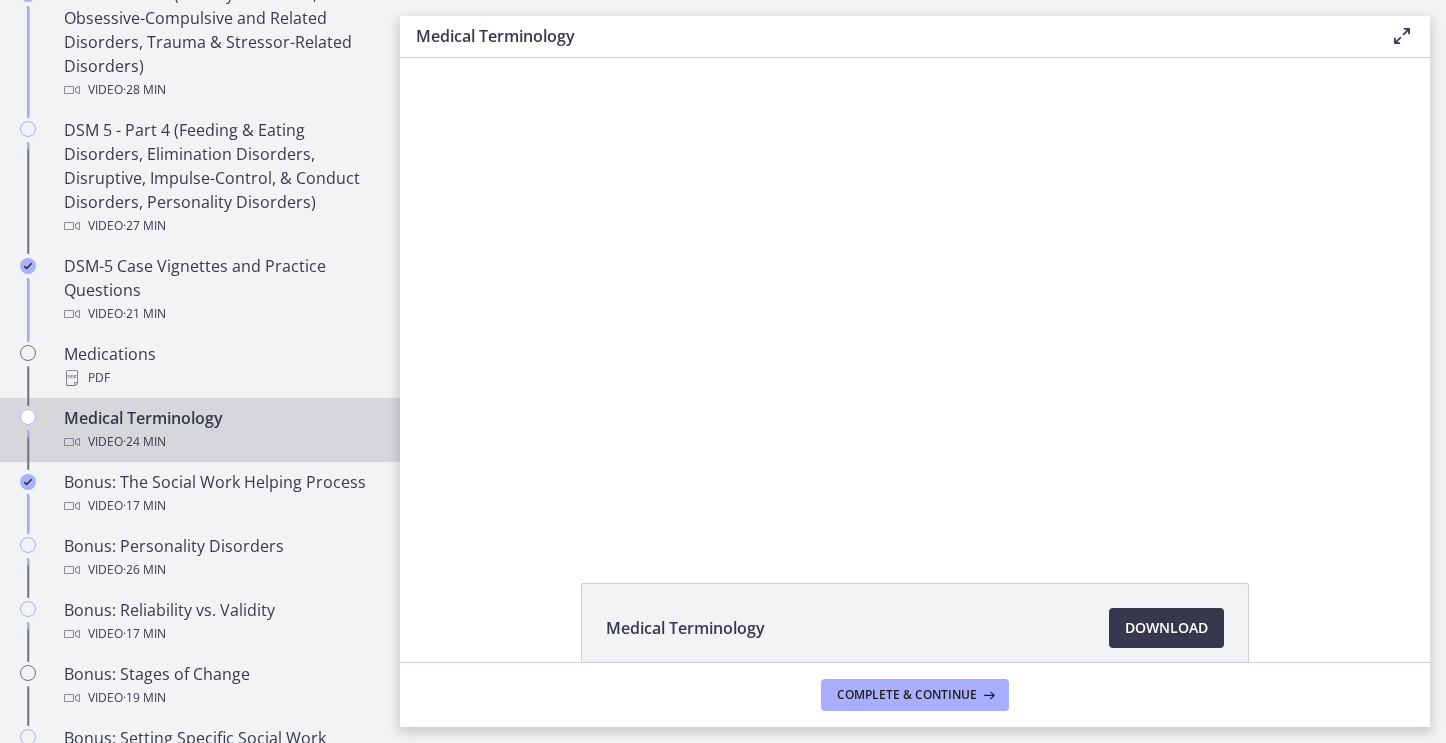 scroll, scrollTop: 0, scrollLeft: 0, axis: both 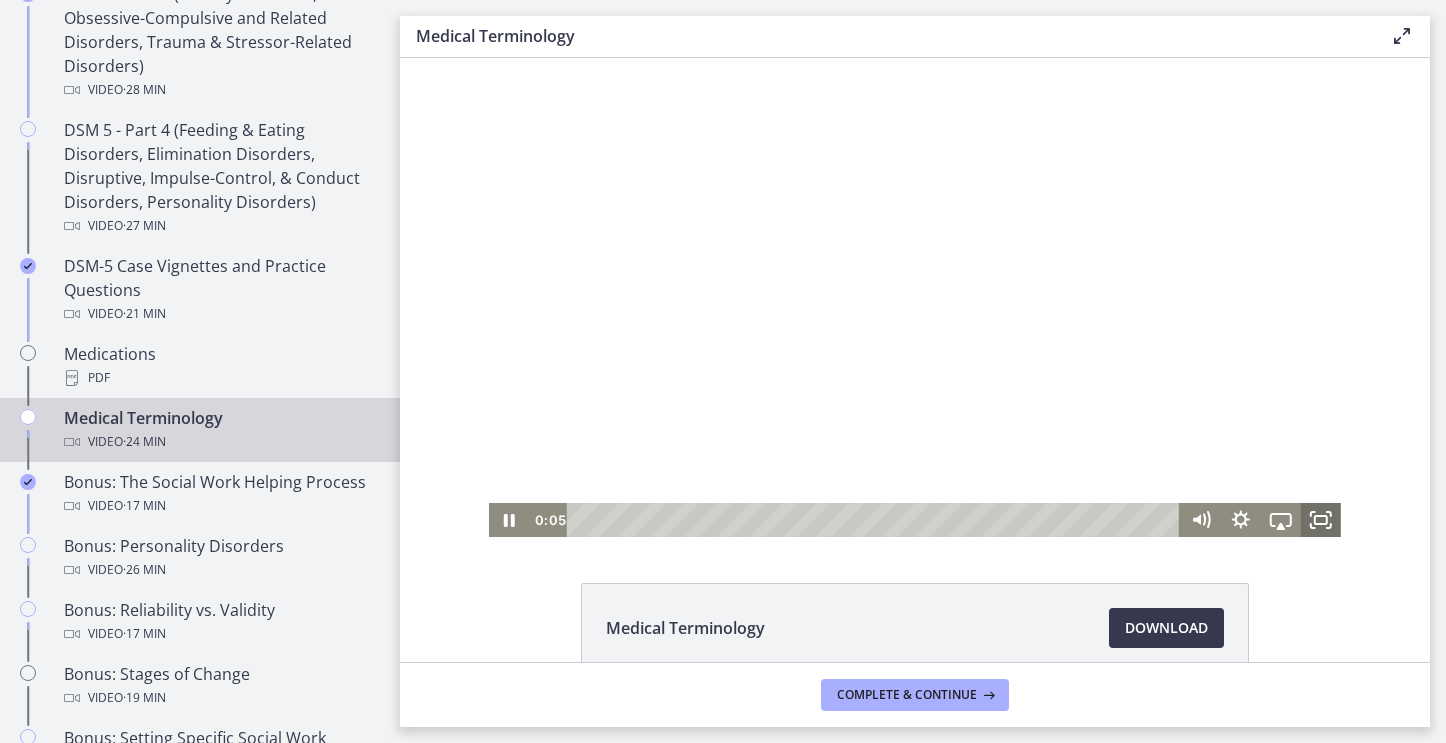 click 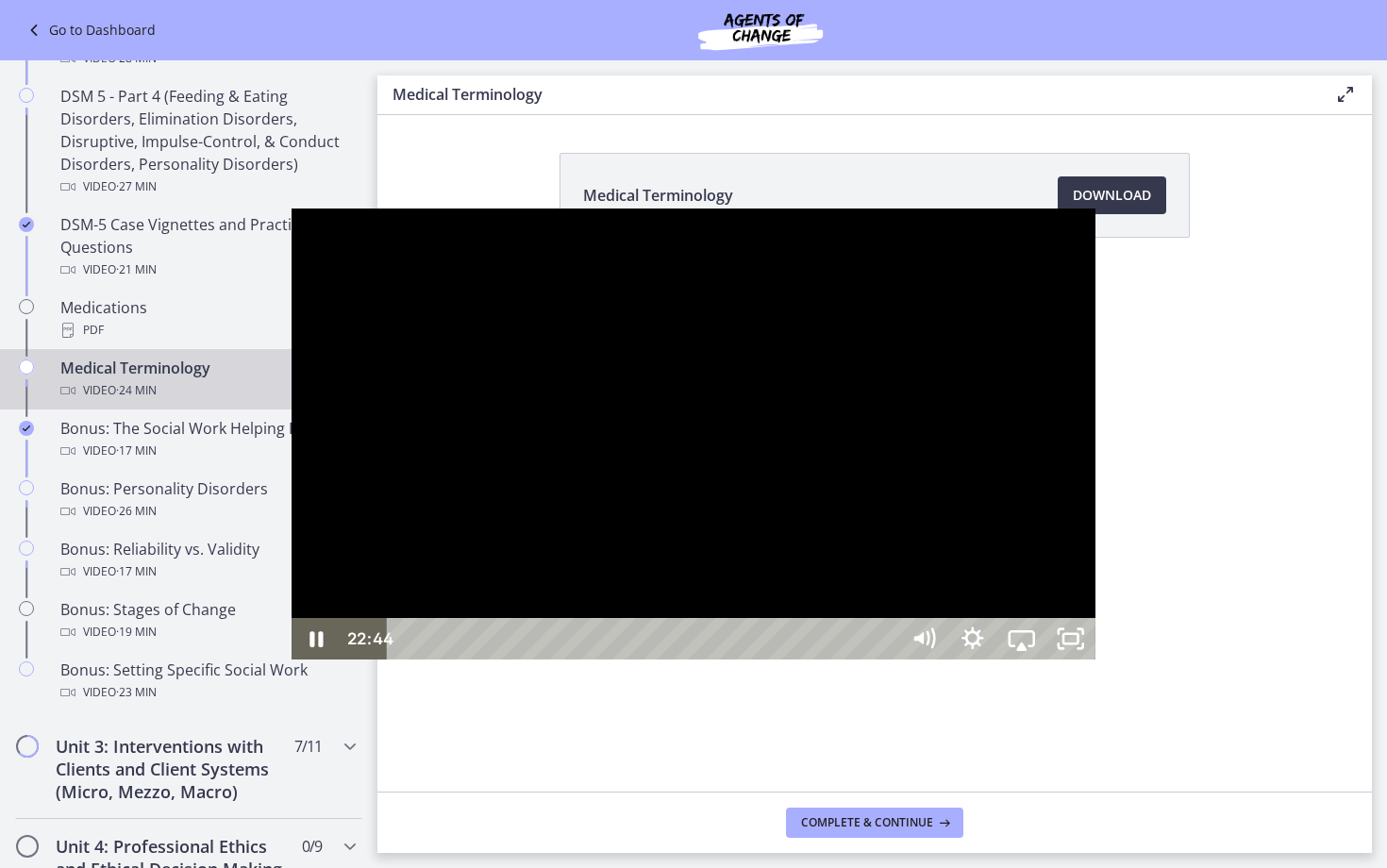 click at bounding box center (694, 434) 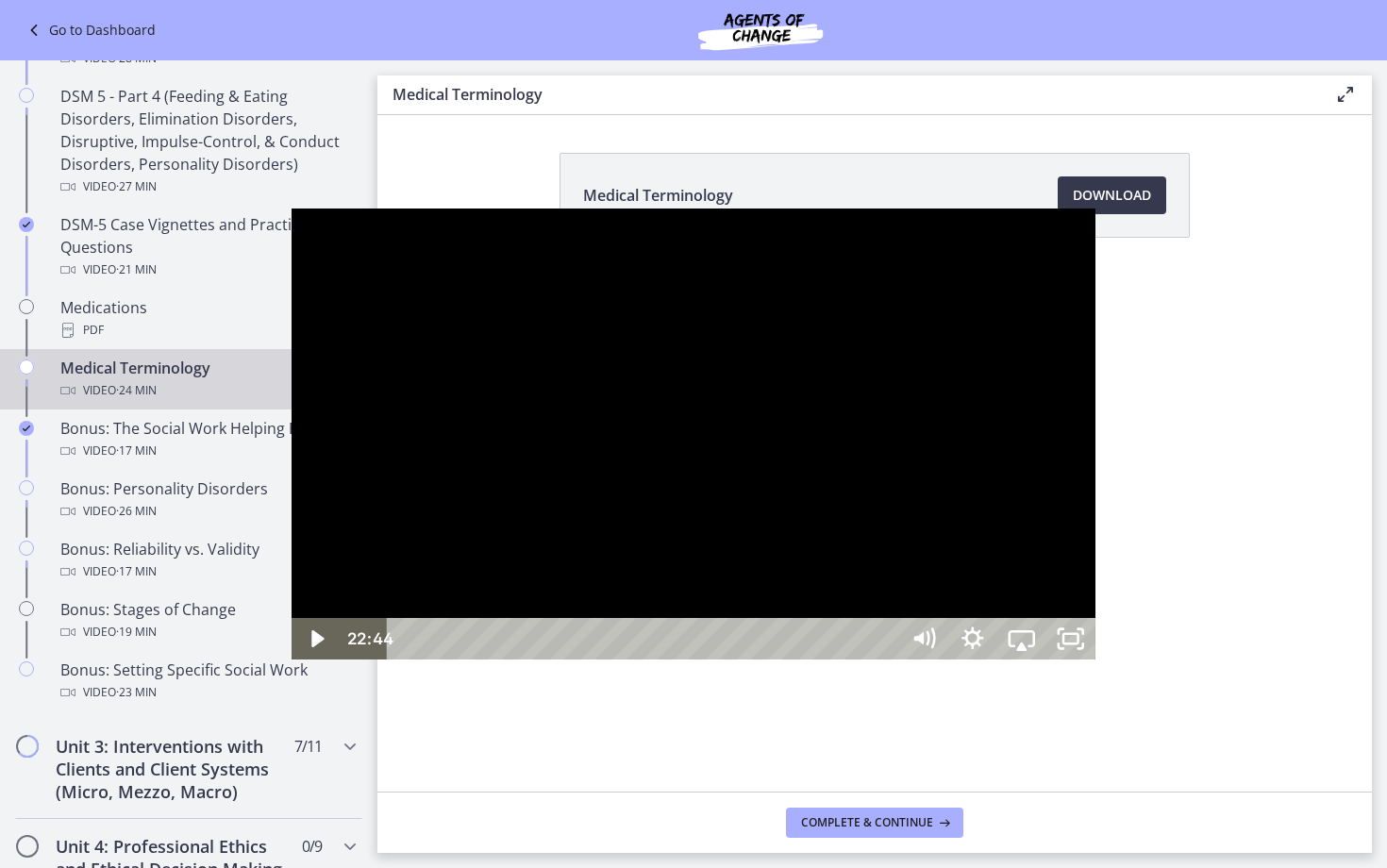 click at bounding box center [694, 434] 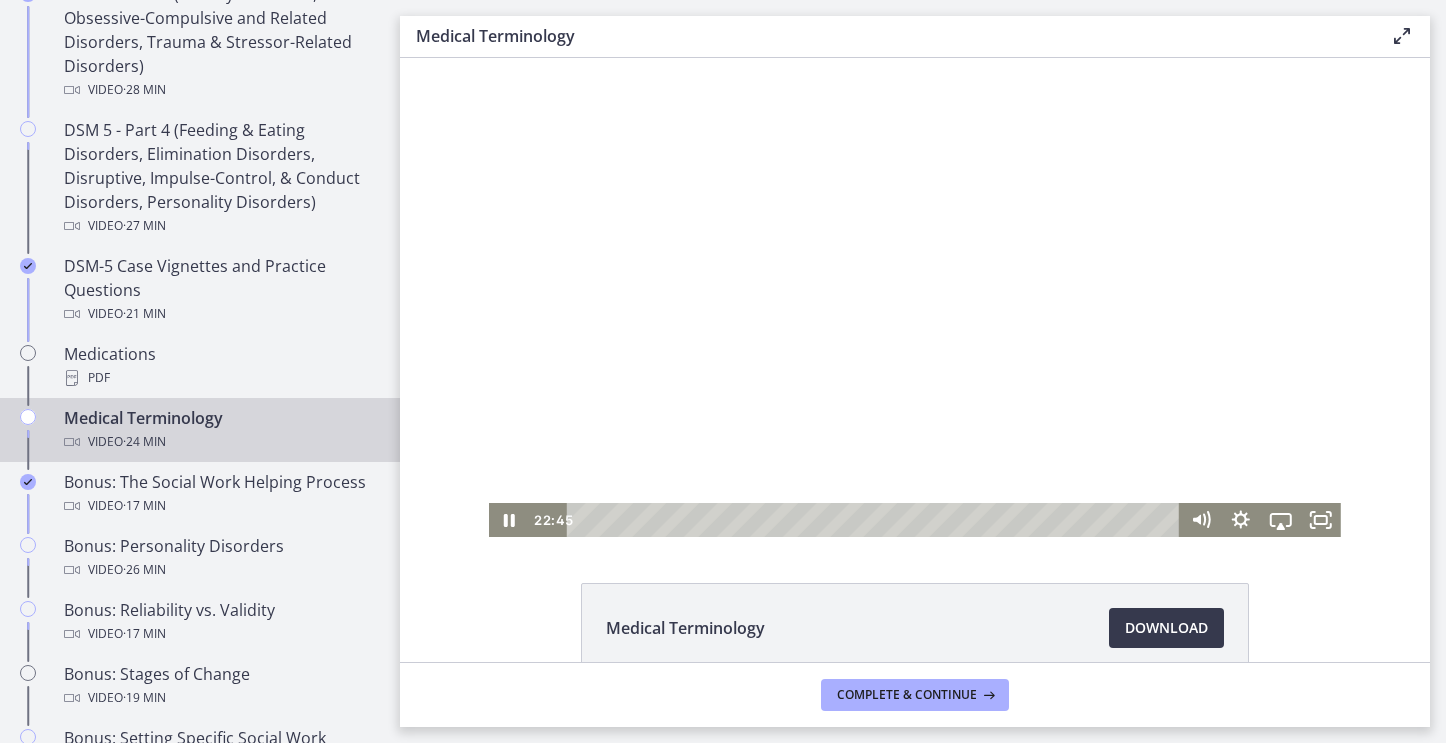 click at bounding box center [915, 297] 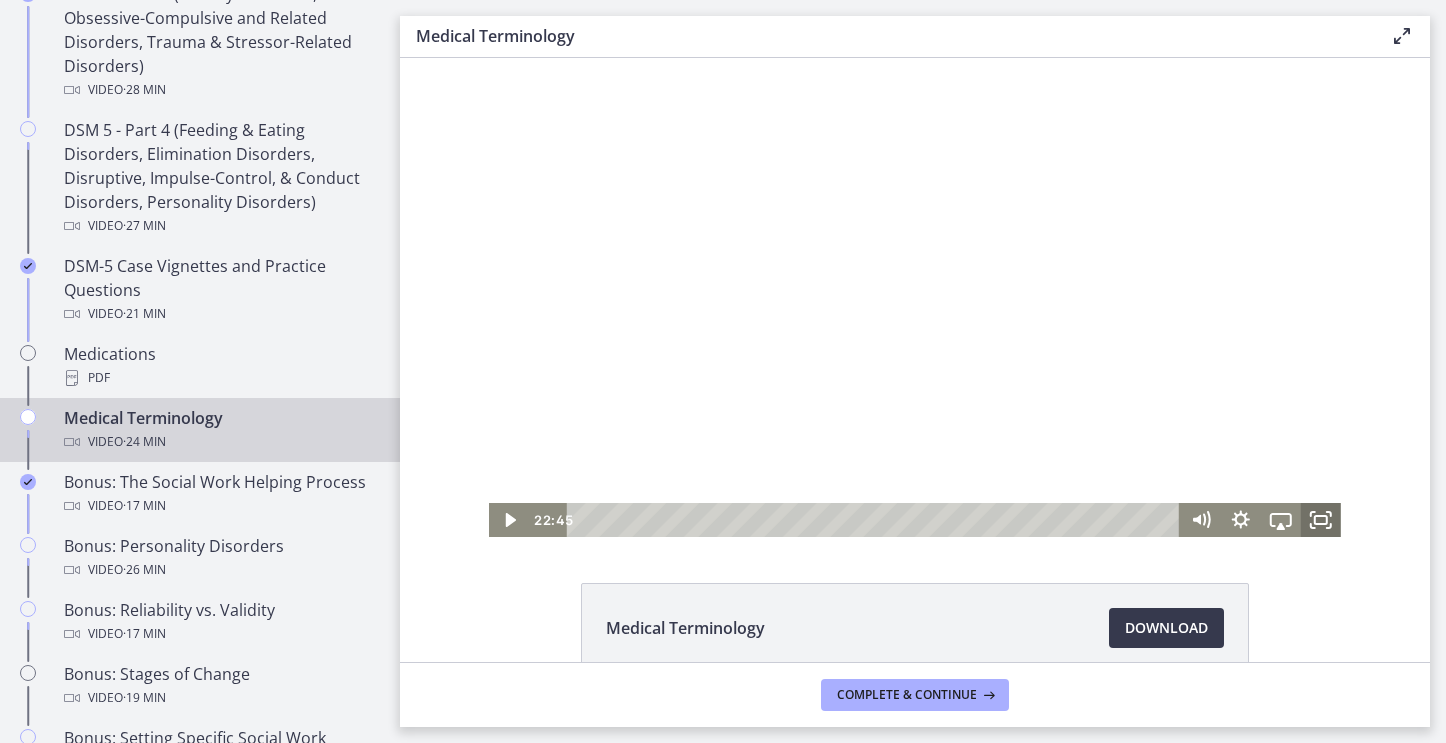 click 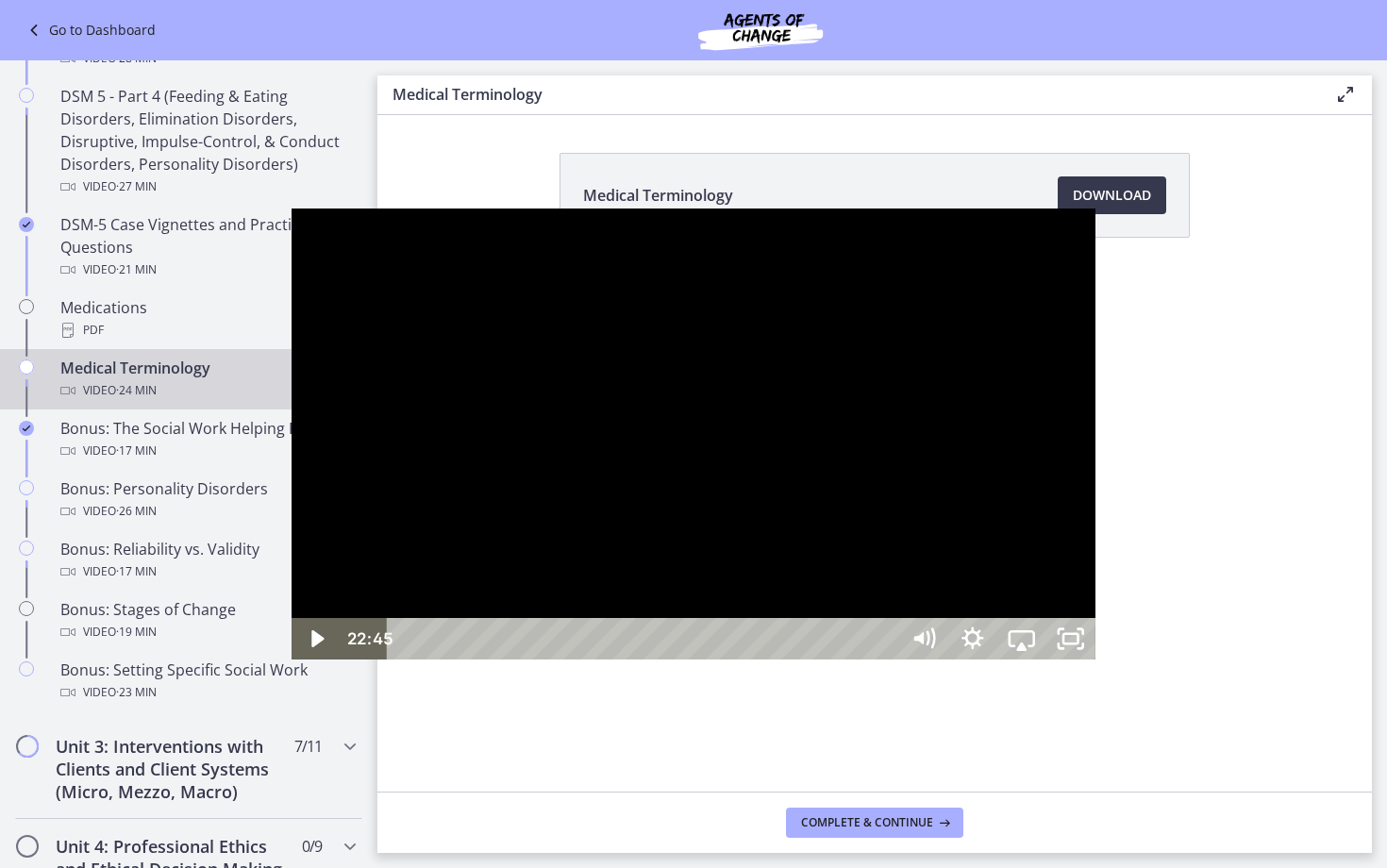 click on "22:27" at bounding box center [645, 639] 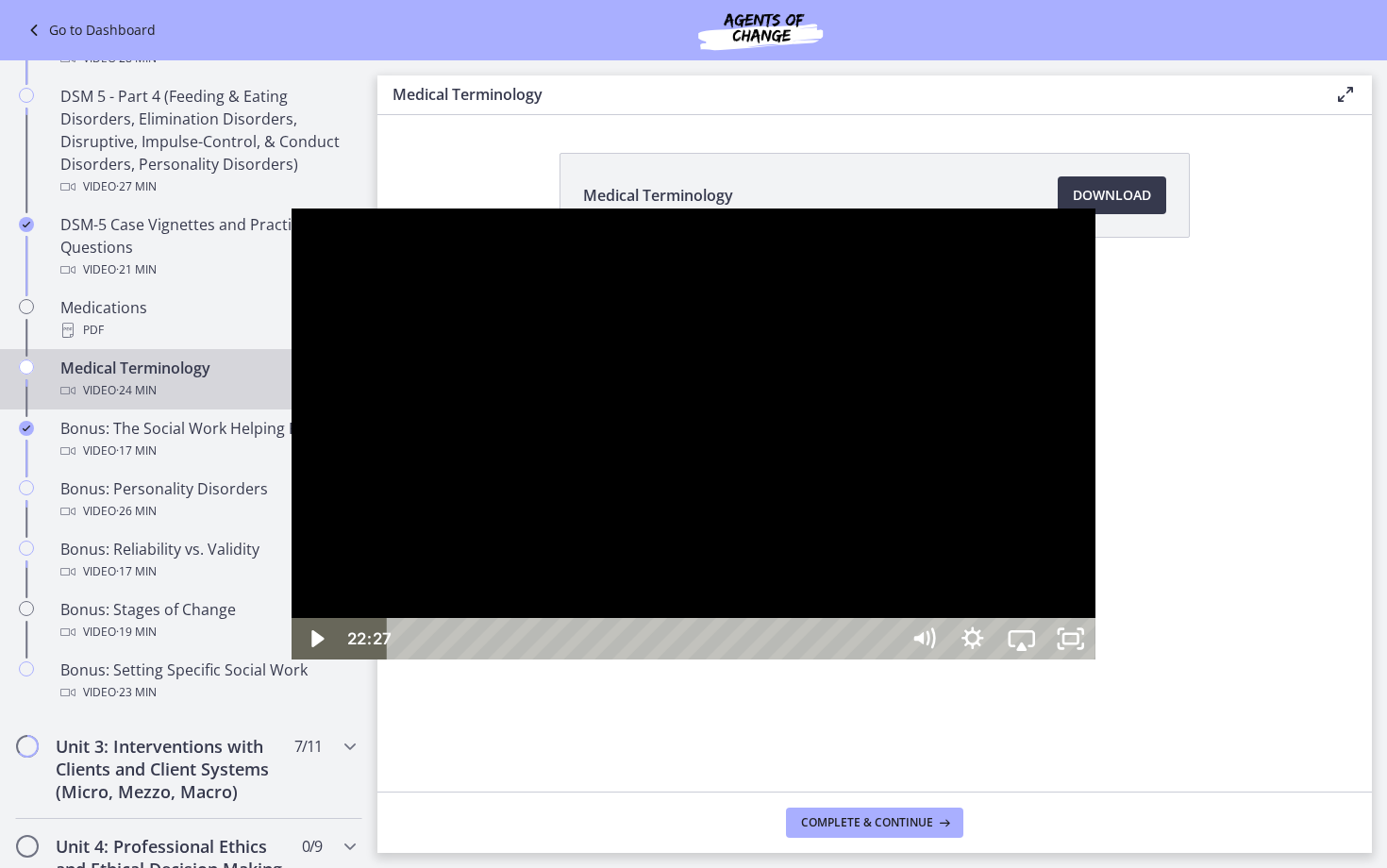 click at bounding box center (694, 434) 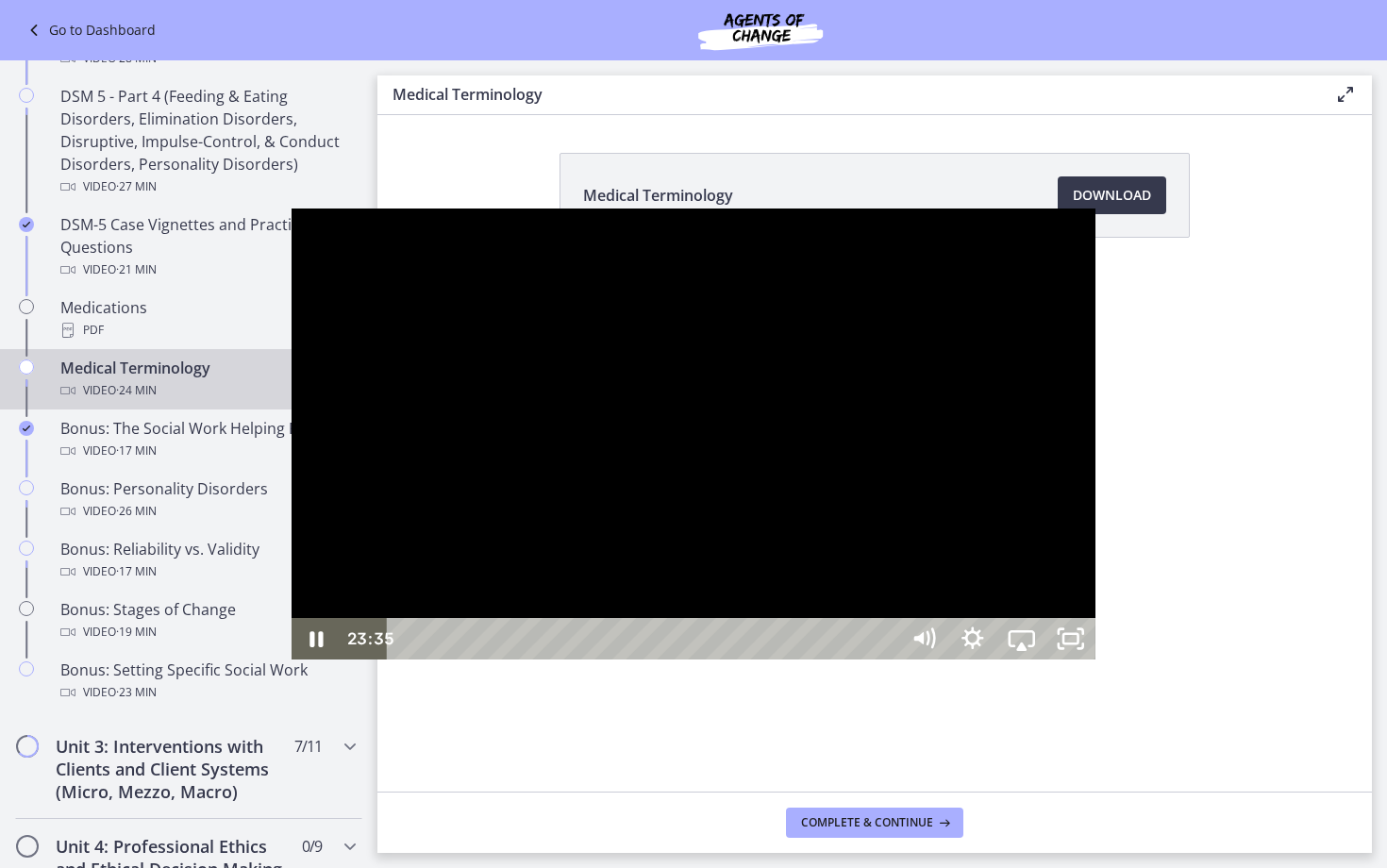 click at bounding box center (694, 434) 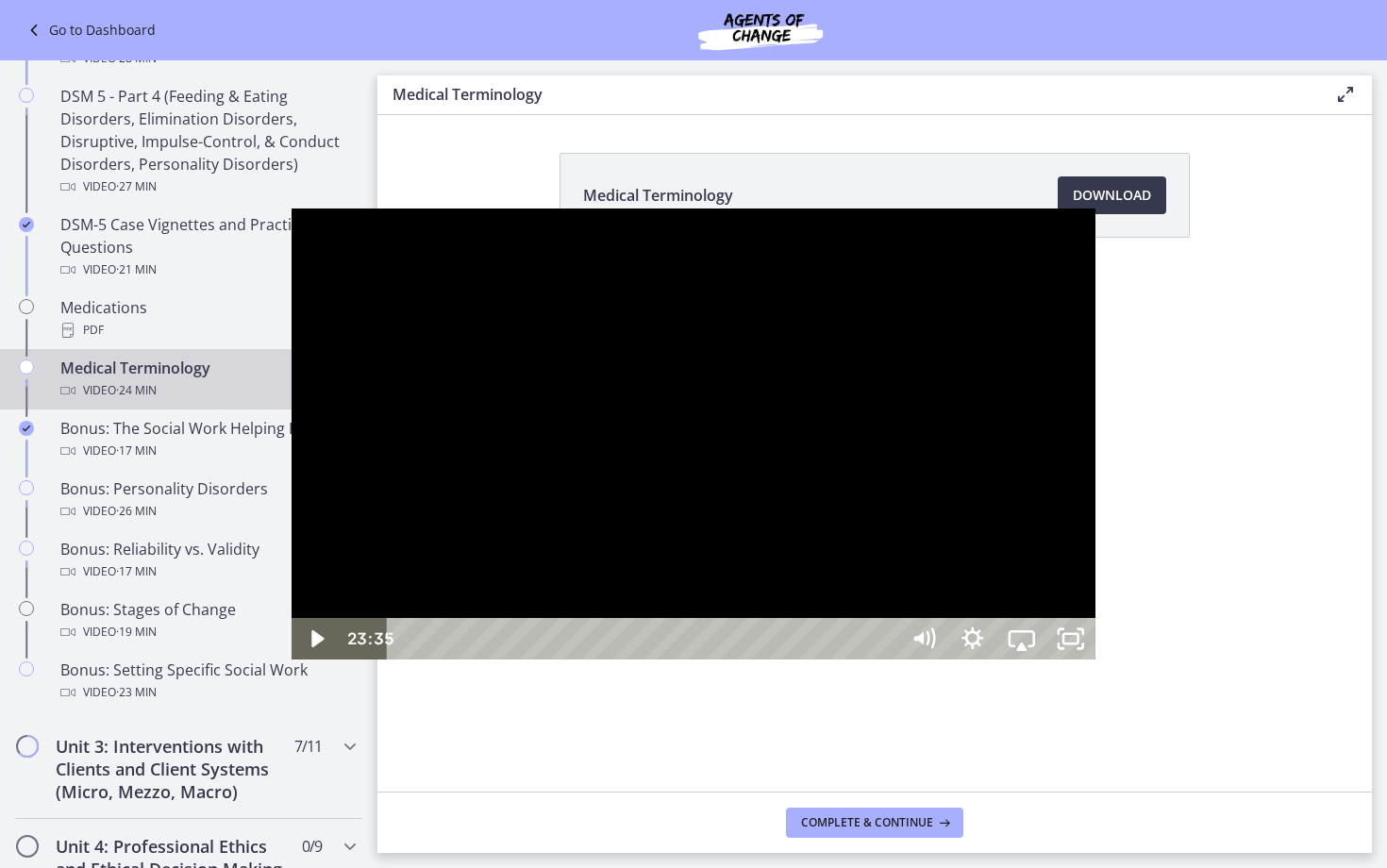 click at bounding box center (694, 434) 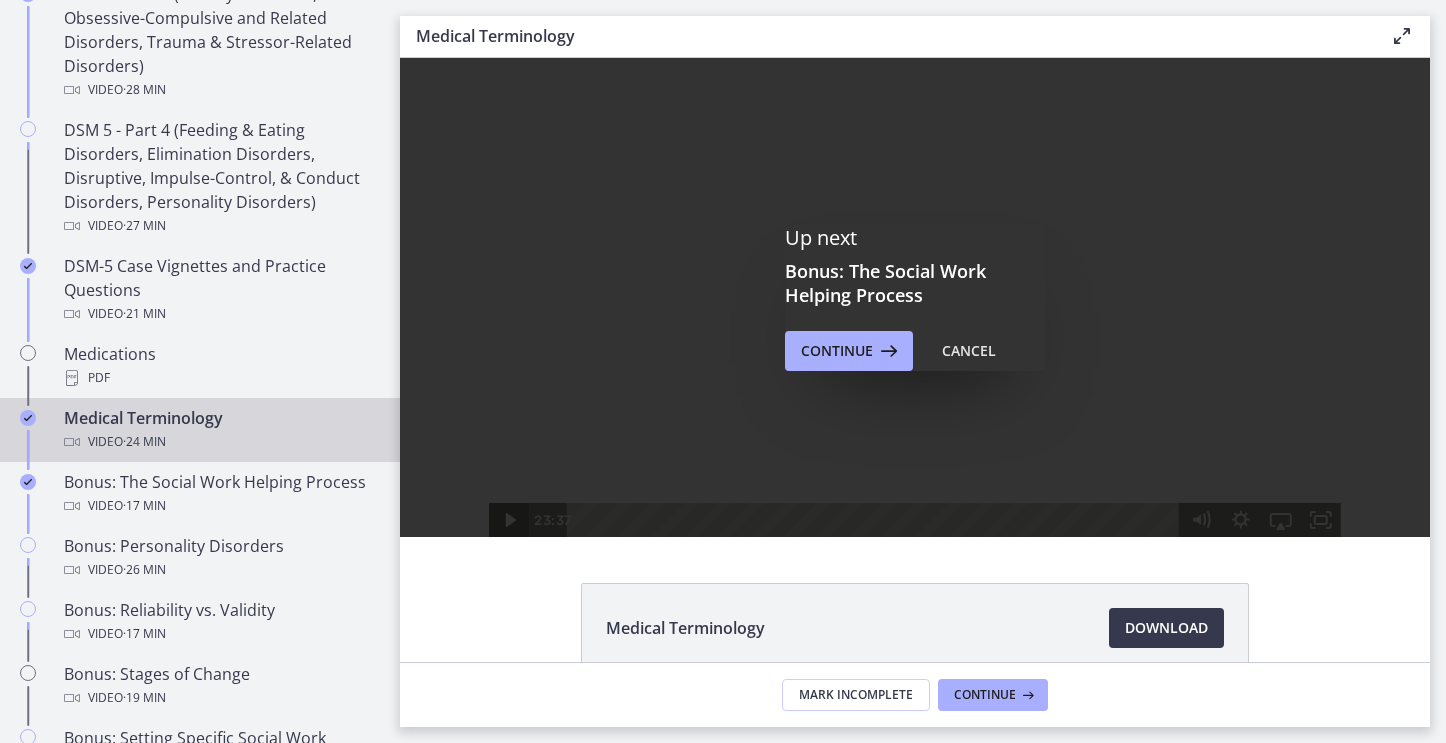 click on "Up next
Bonus: The Social Work Helping Process
Continue
Cancel" at bounding box center (915, 297) 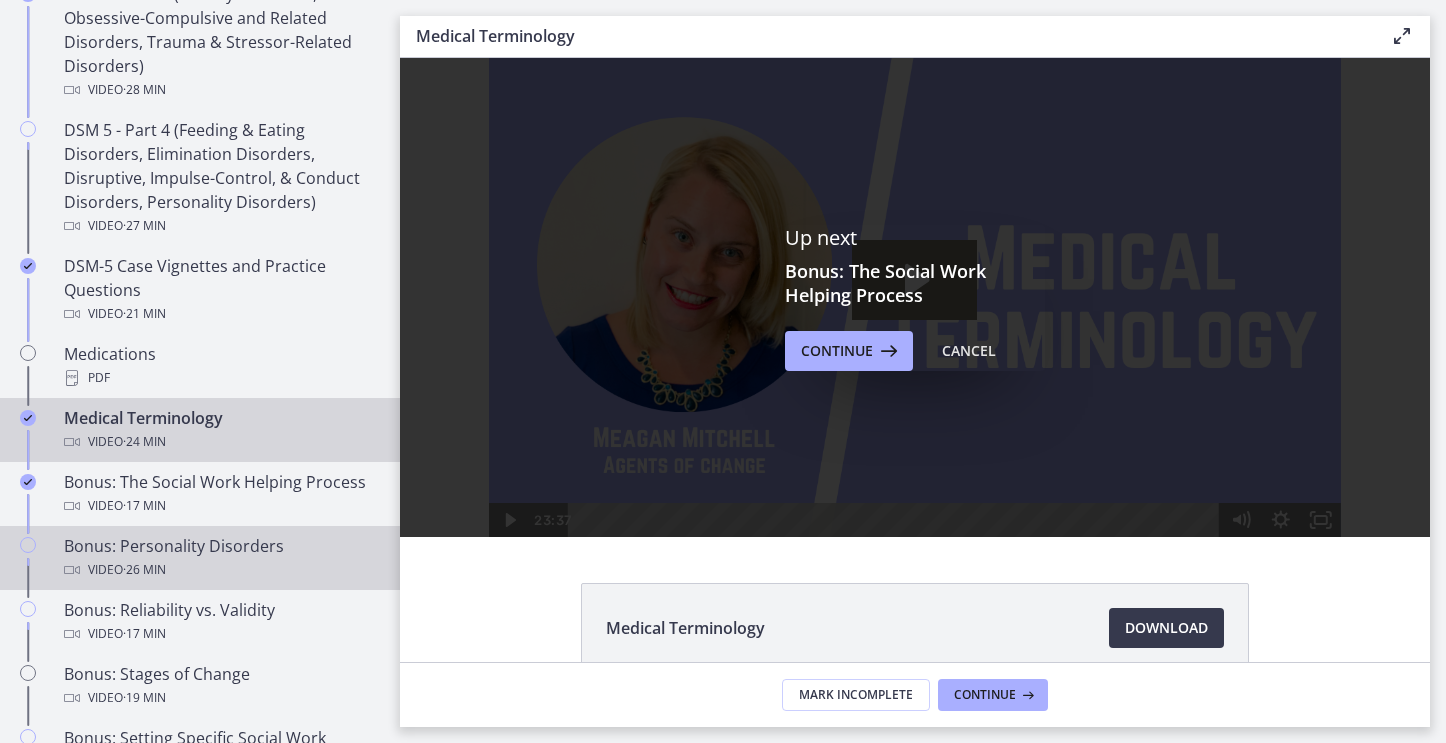 scroll, scrollTop: 0, scrollLeft: 0, axis: both 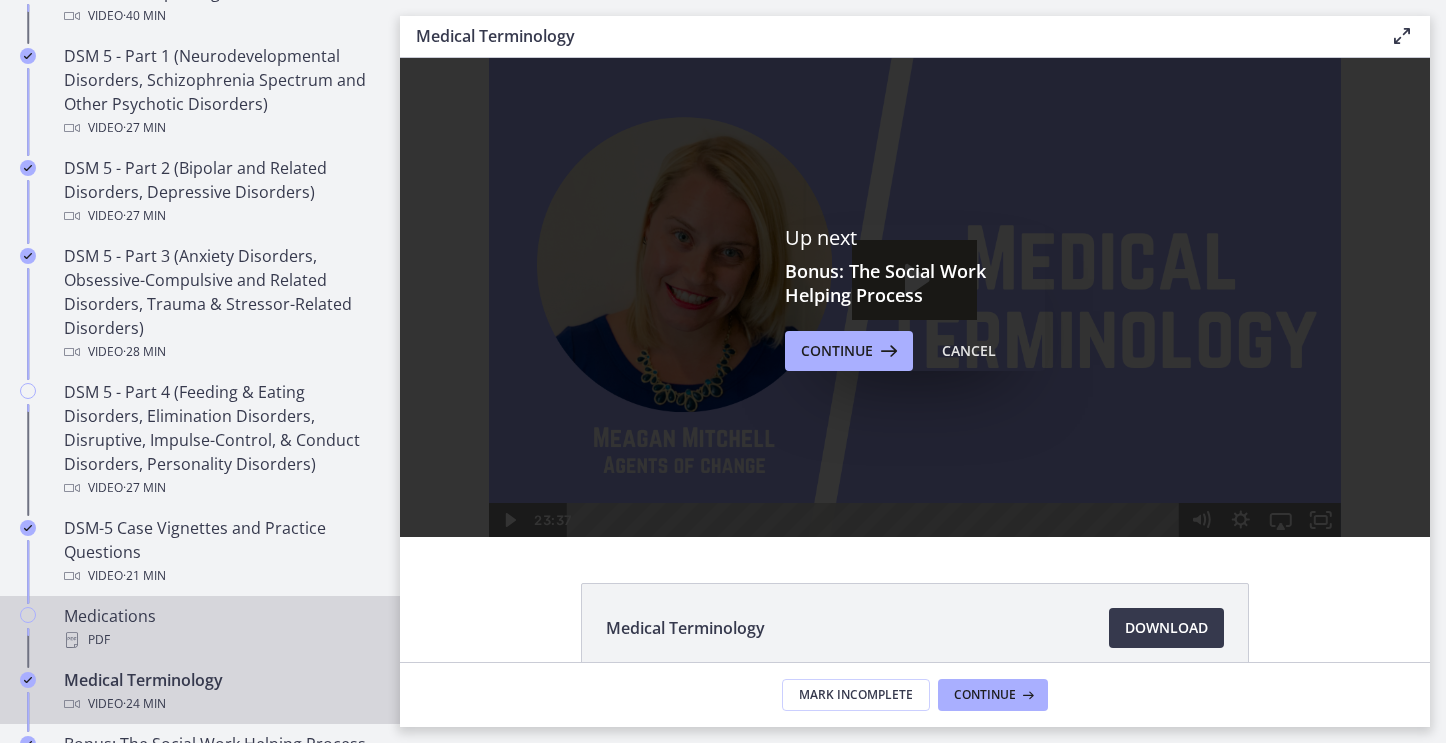 click on "Medications
PDF" at bounding box center [220, 628] 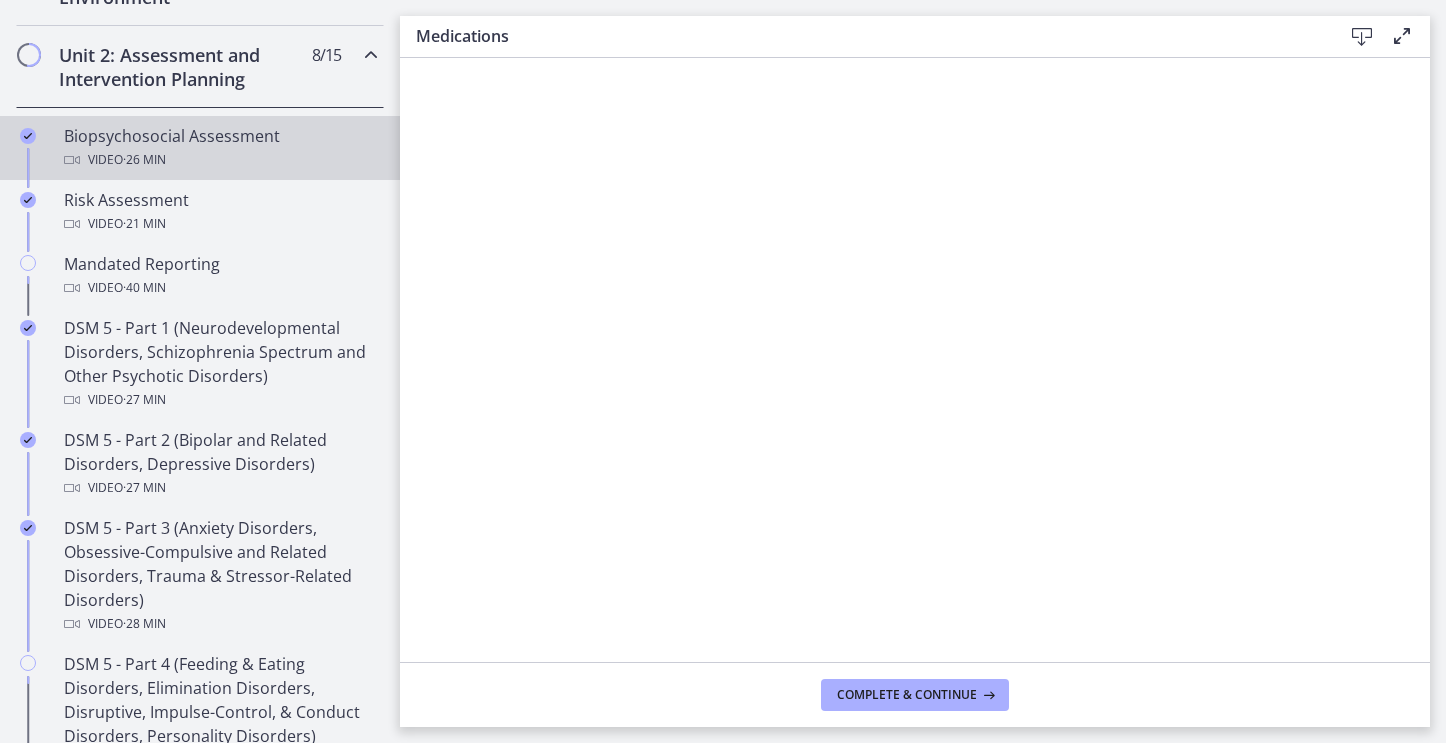 scroll, scrollTop: 636, scrollLeft: 0, axis: vertical 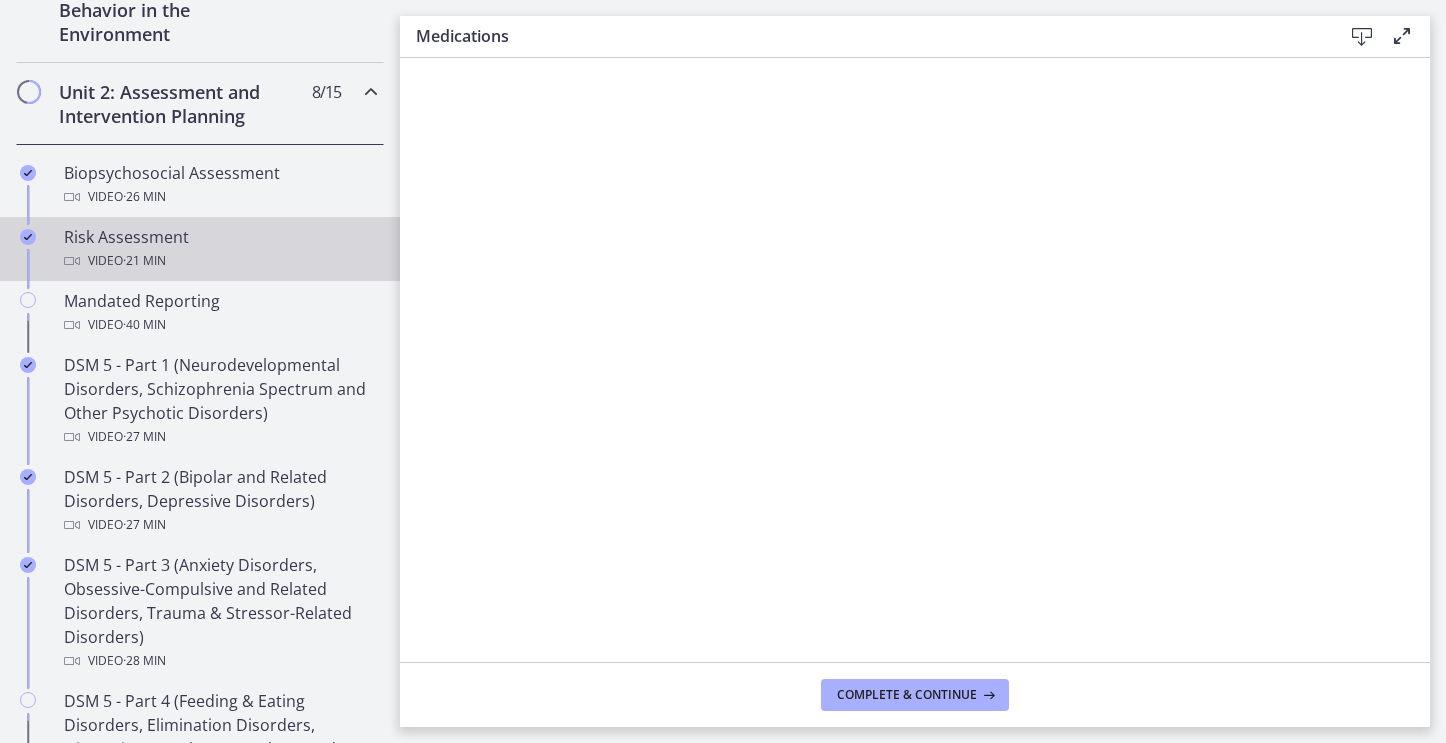 click on "Video
·  21 min" at bounding box center [220, 261] 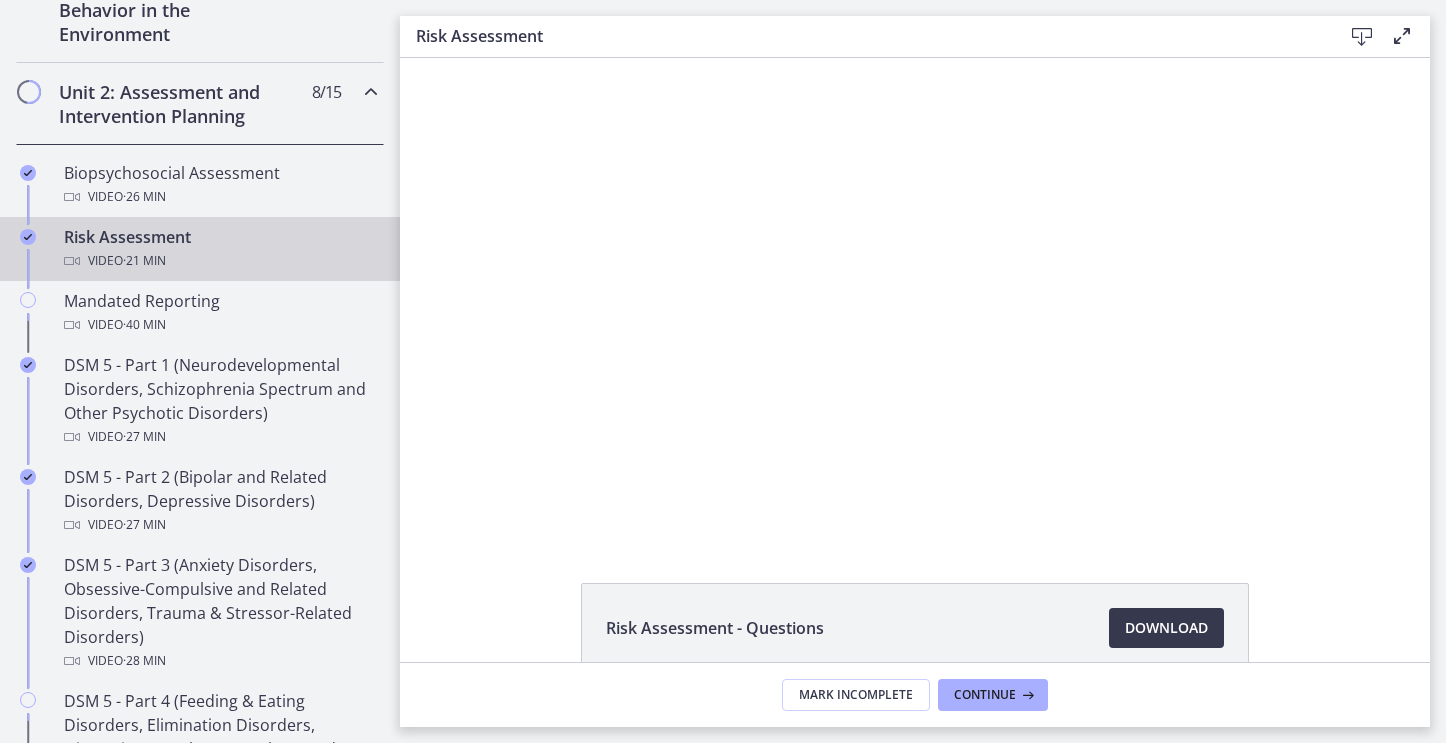 scroll, scrollTop: 0, scrollLeft: 0, axis: both 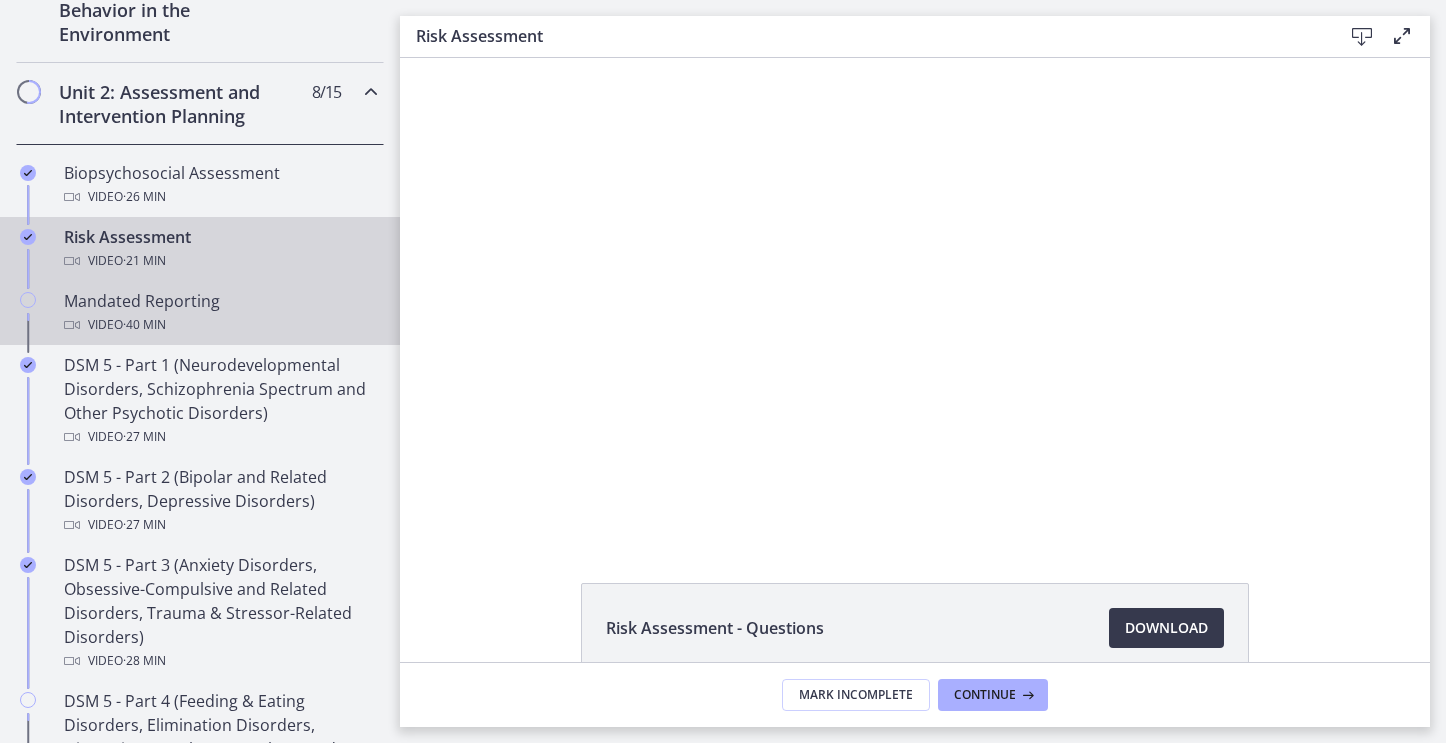click on "Video
·  40 min" at bounding box center (220, 325) 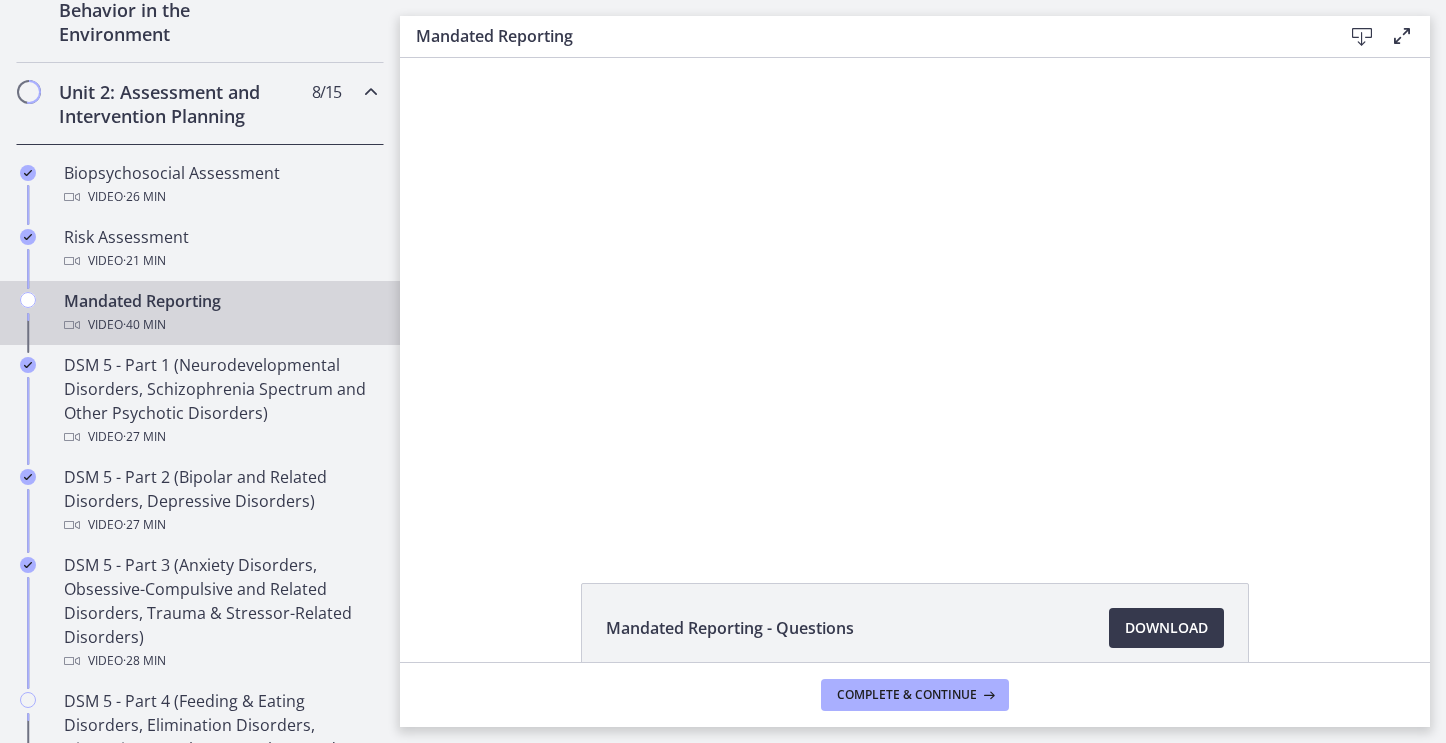 scroll, scrollTop: 0, scrollLeft: 0, axis: both 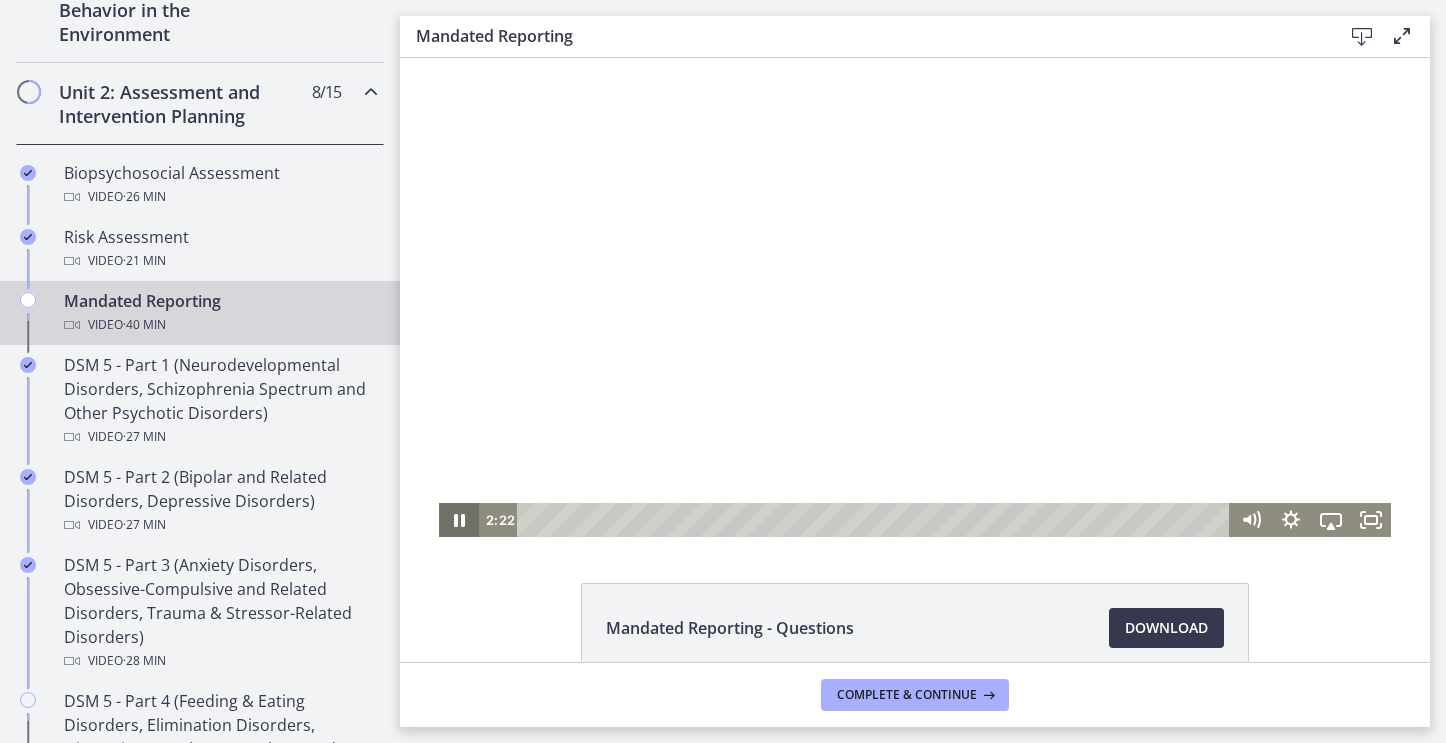 click 